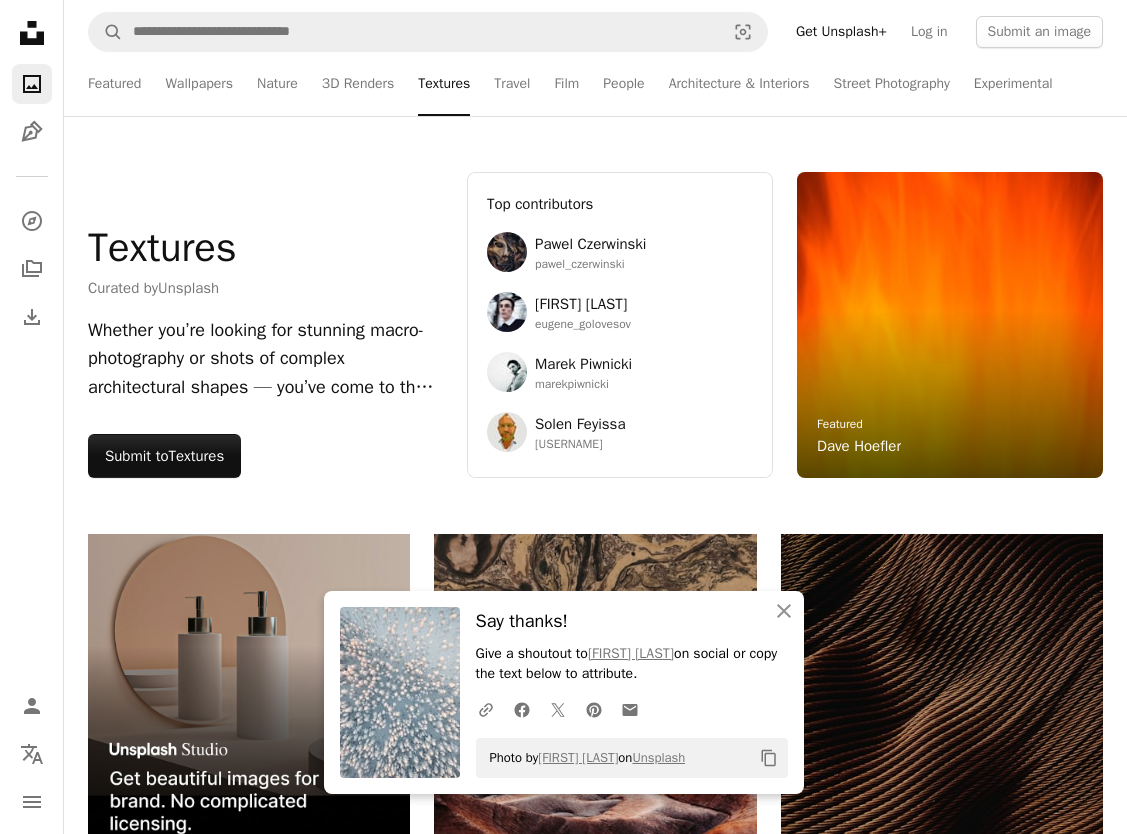 scroll, scrollTop: 51700, scrollLeft: 0, axis: vertical 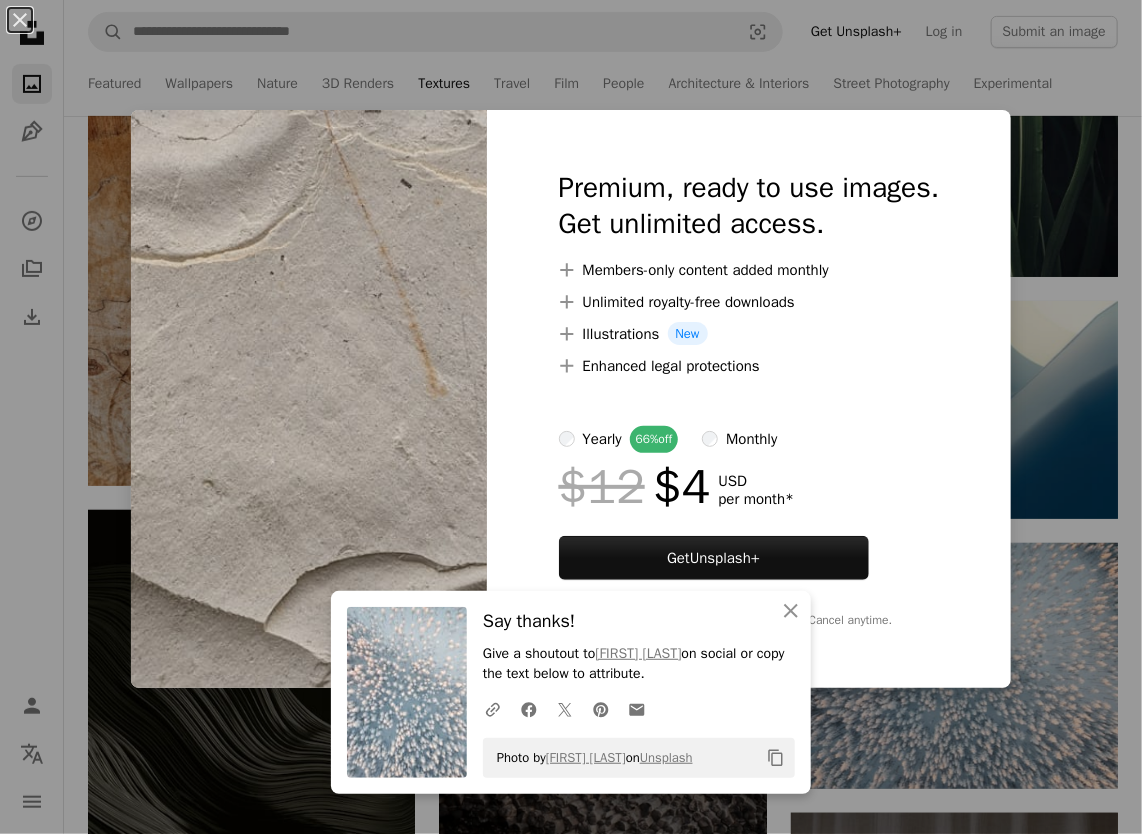 click on "An X shape An X shape Close Say thanks! Give a shoutout to [NAME] [LAST] on social or copy the text below to attribute. A URL sharing icon (chains) Facebook icon X (formerly Twitter) icon Pinterest icon An envelope Photo by [NAME] [LAST] on Unsplash
Copy content Premium, ready to use images. Get unlimited access. A plus sign Members-only content added monthly A plus sign Unlimited royalty-free downloads A plus sign Illustrations  New A plus sign Enhanced legal protections yearly 66%  off monthly $12   $4 USD per month * Get  Unsplash+ * When paid annually, billed upfront  $48 Taxes where applicable. Renews automatically. Cancel anytime." at bounding box center [571, 417] 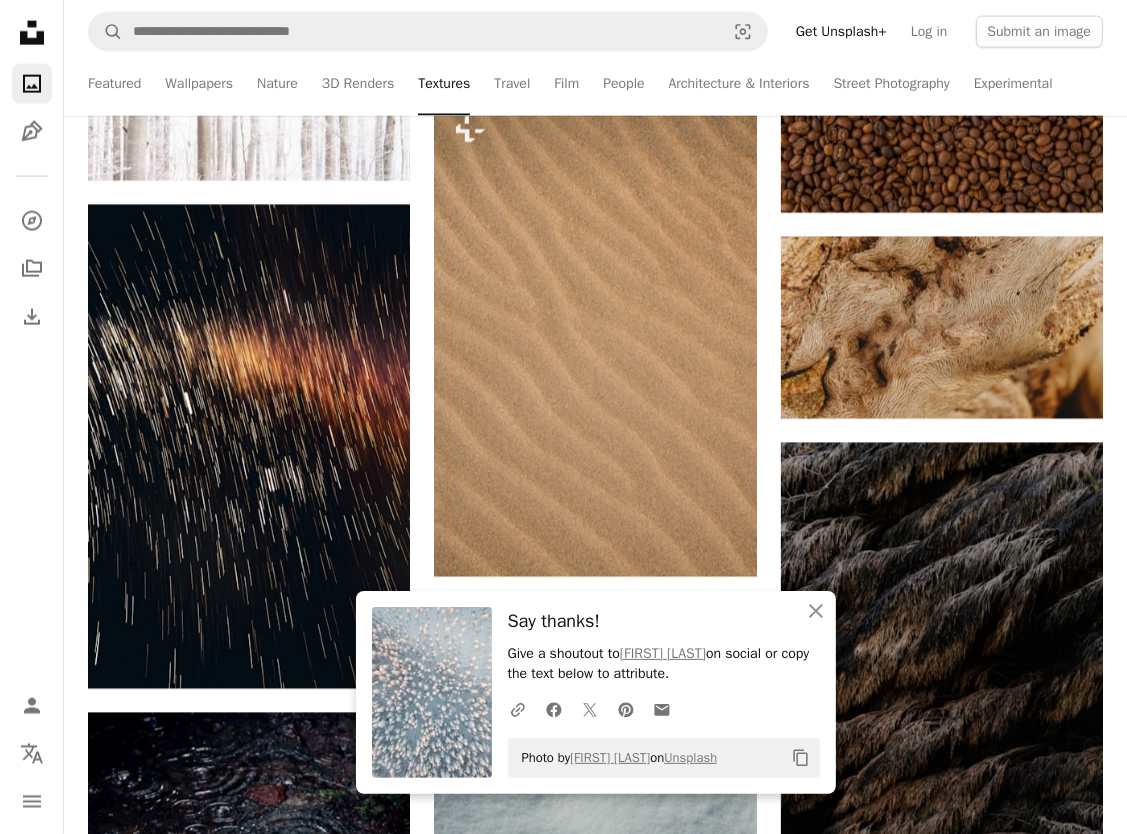 scroll, scrollTop: 53000, scrollLeft: 0, axis: vertical 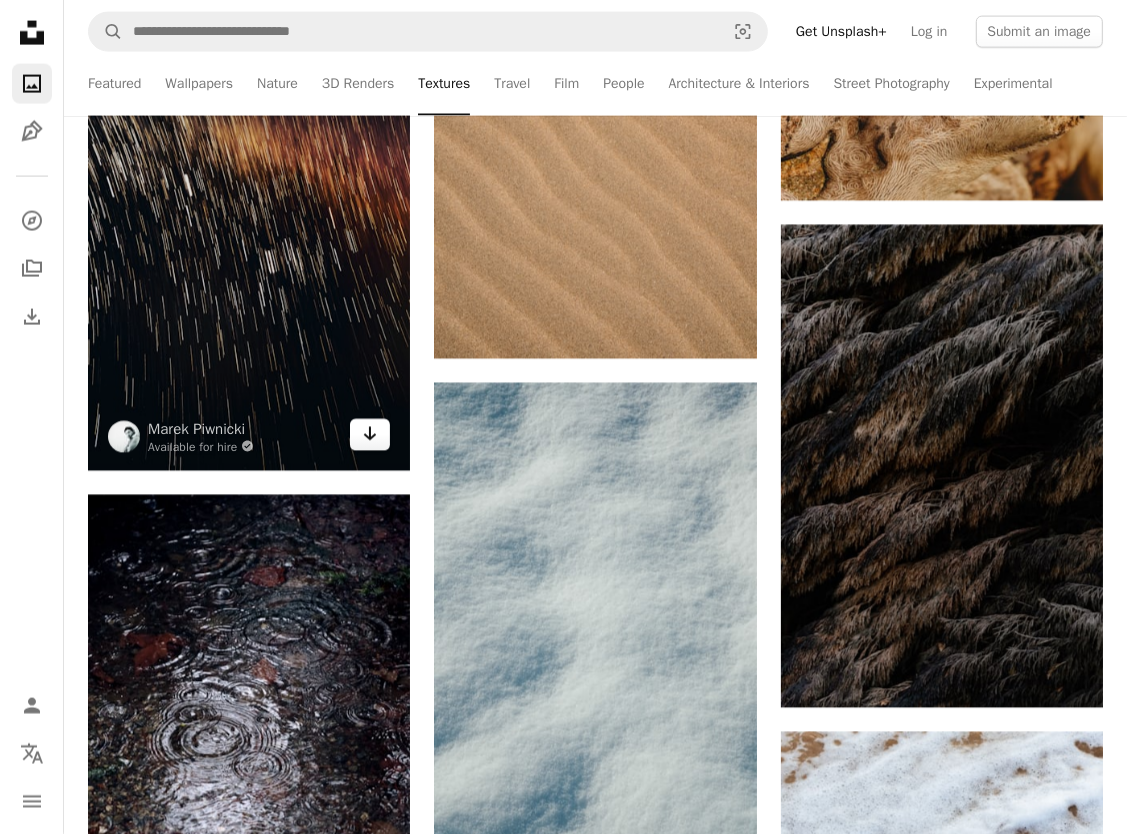 click on "Arrow pointing down" at bounding box center (370, 435) 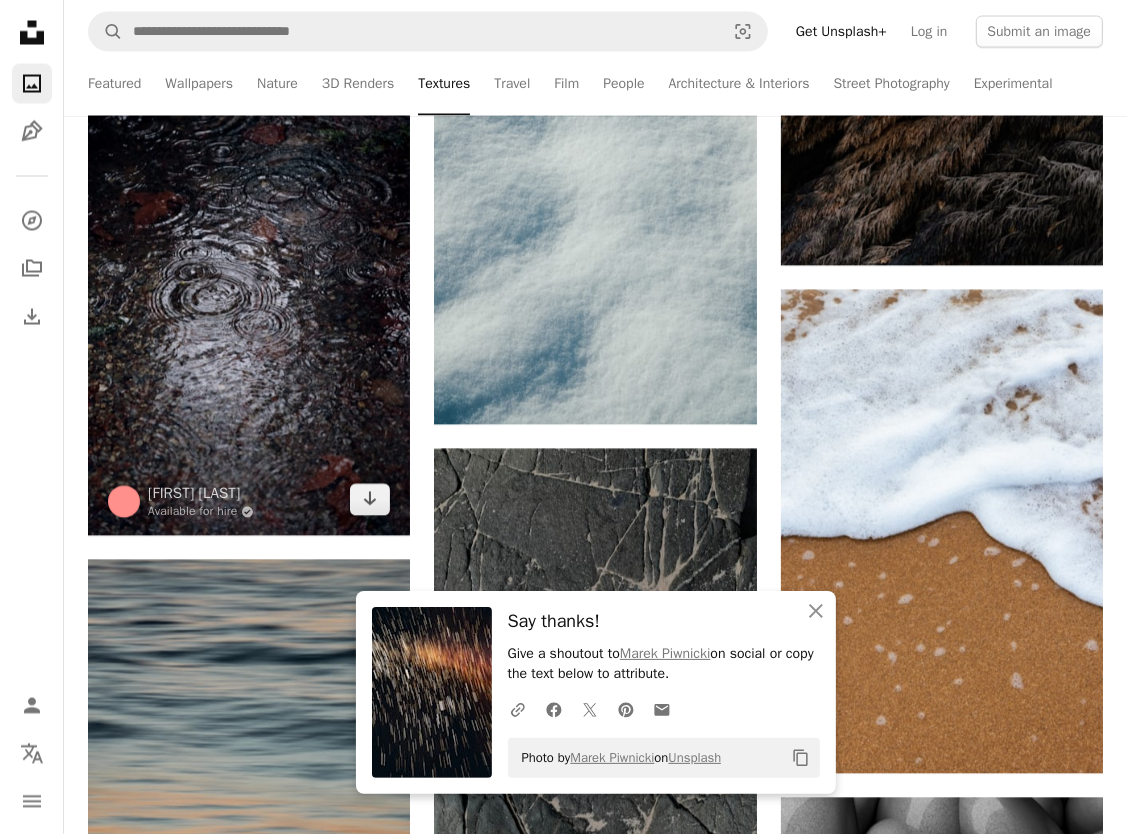 scroll, scrollTop: 53500, scrollLeft: 0, axis: vertical 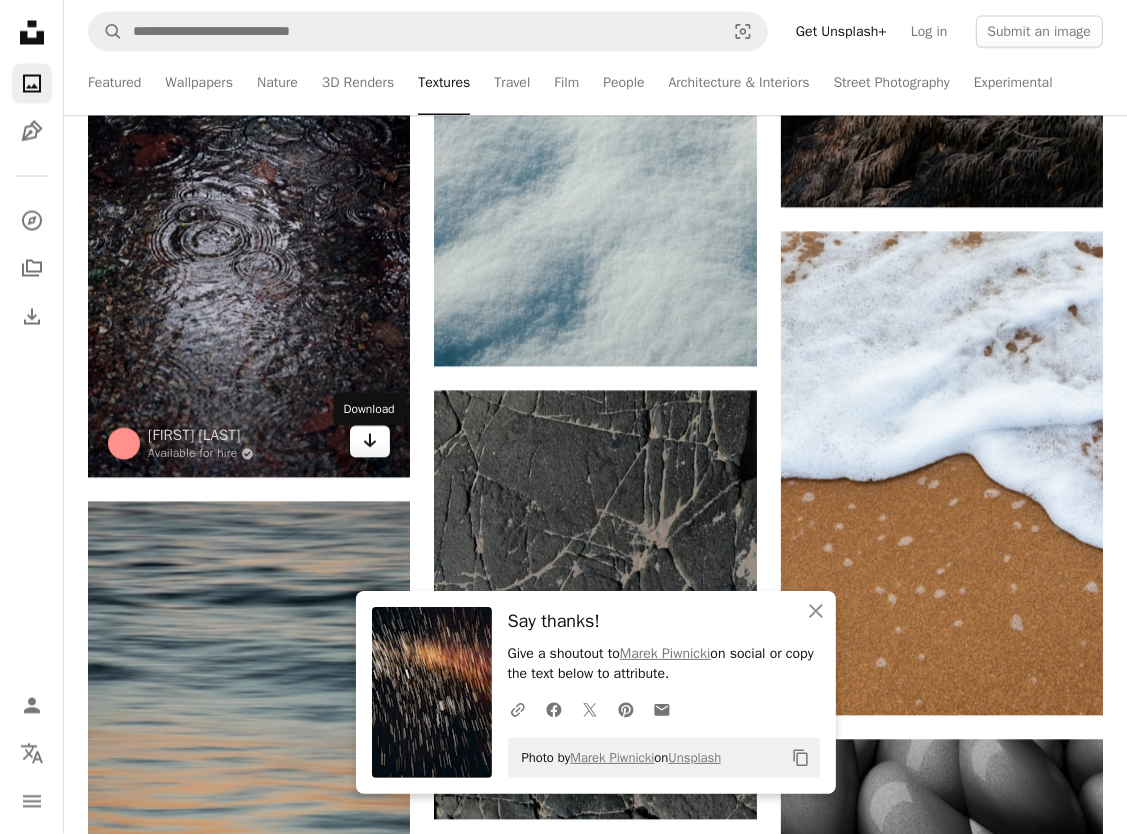 click 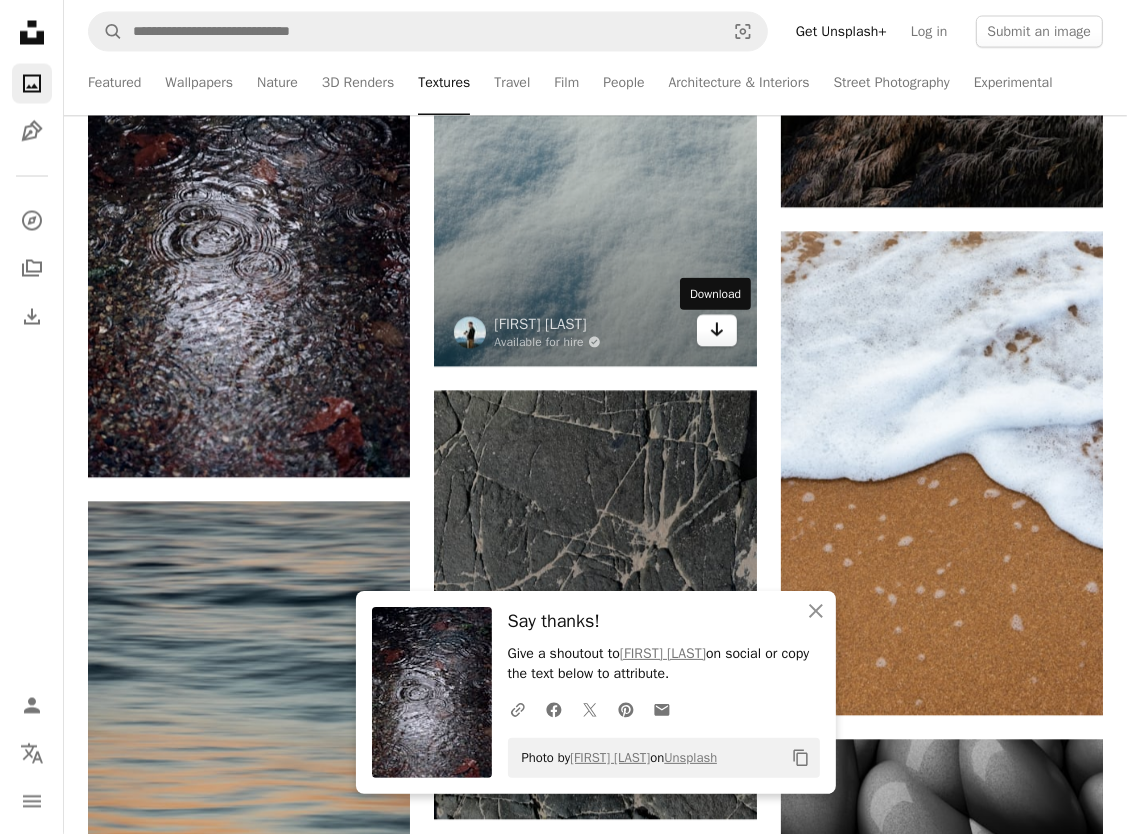 click 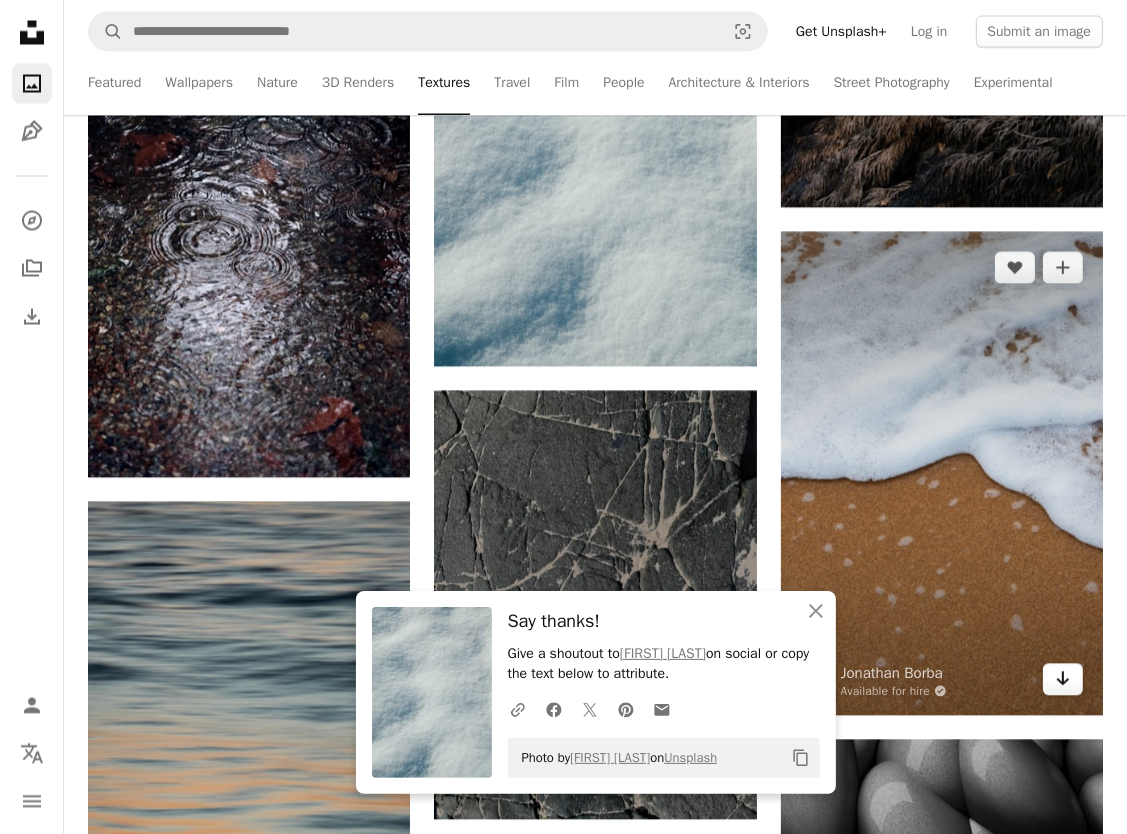 click on "Arrow pointing down" at bounding box center (1063, 680) 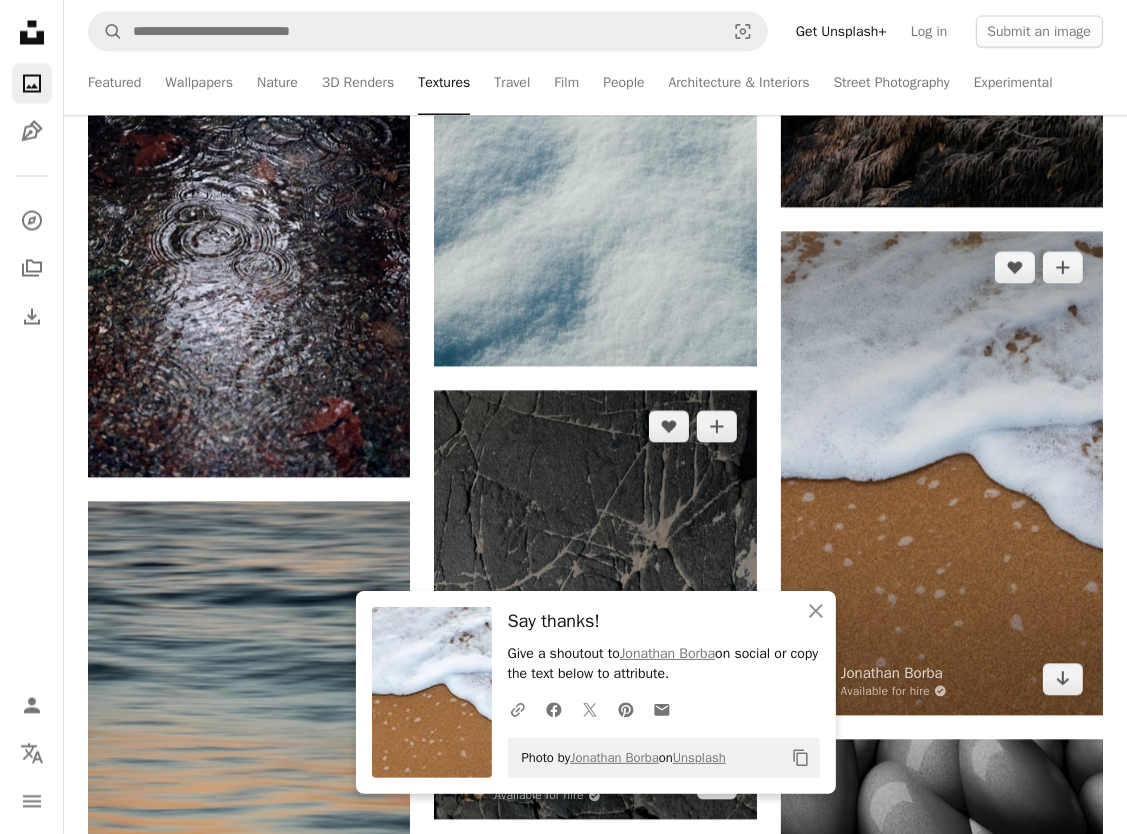 scroll, scrollTop: 53800, scrollLeft: 0, axis: vertical 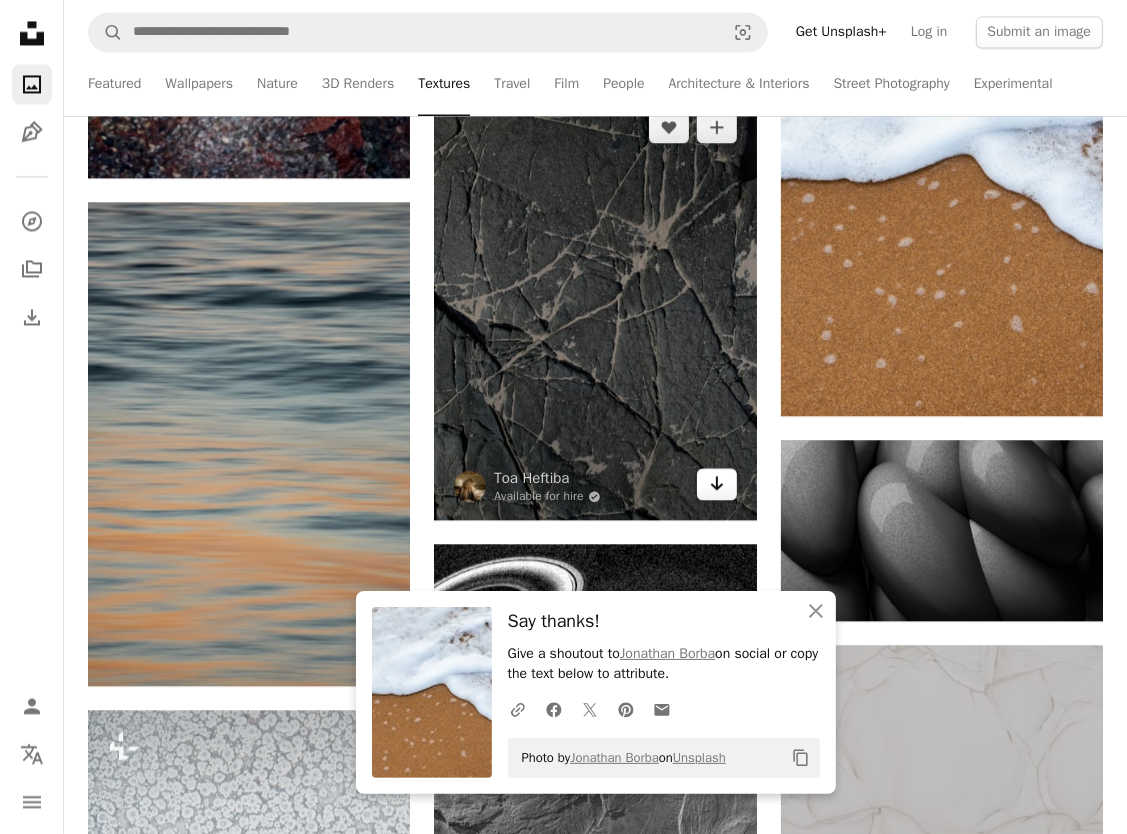 click on "Arrow pointing down" at bounding box center (717, 484) 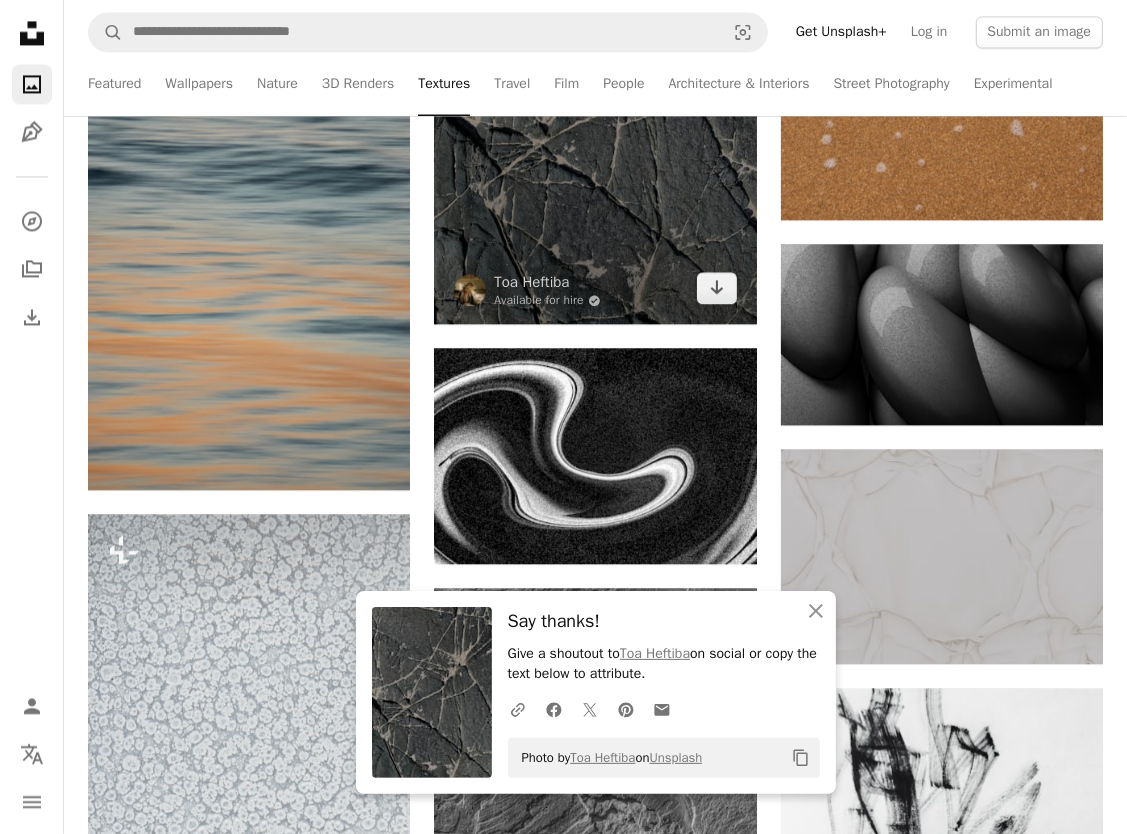 scroll, scrollTop: 54000, scrollLeft: 0, axis: vertical 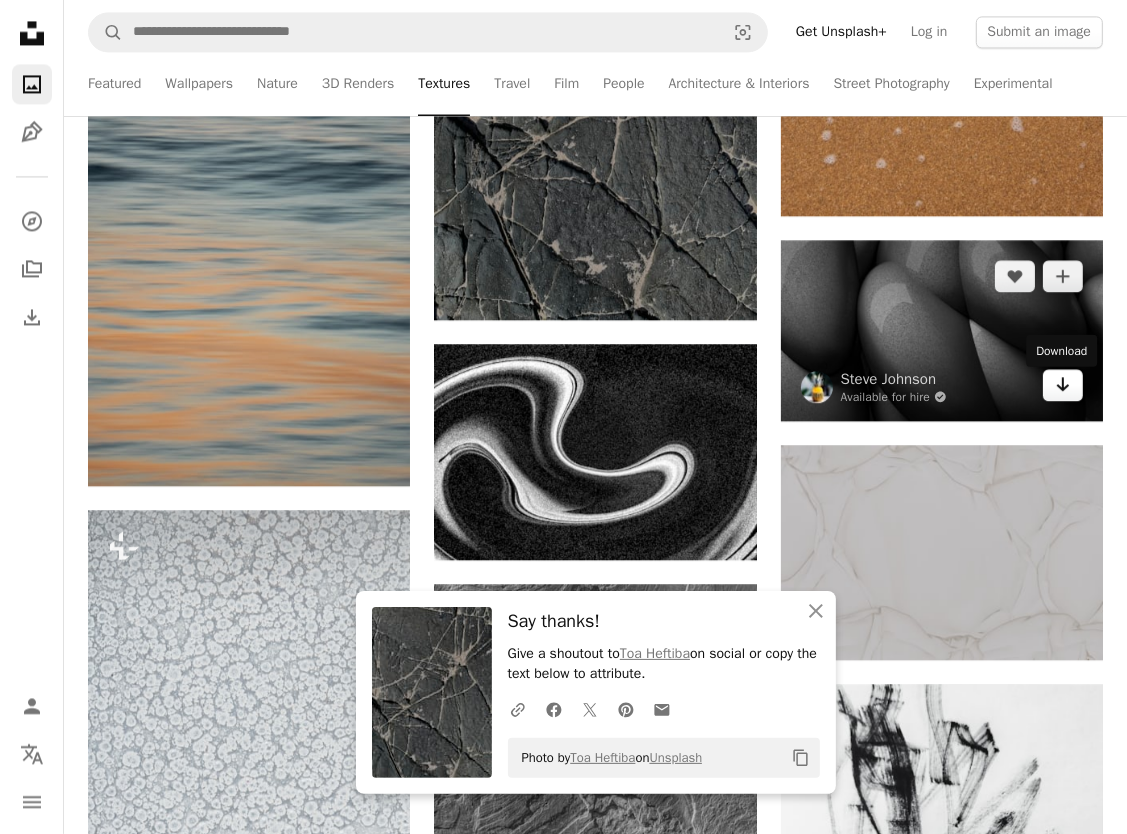 click on "Arrow pointing down" at bounding box center [1063, 385] 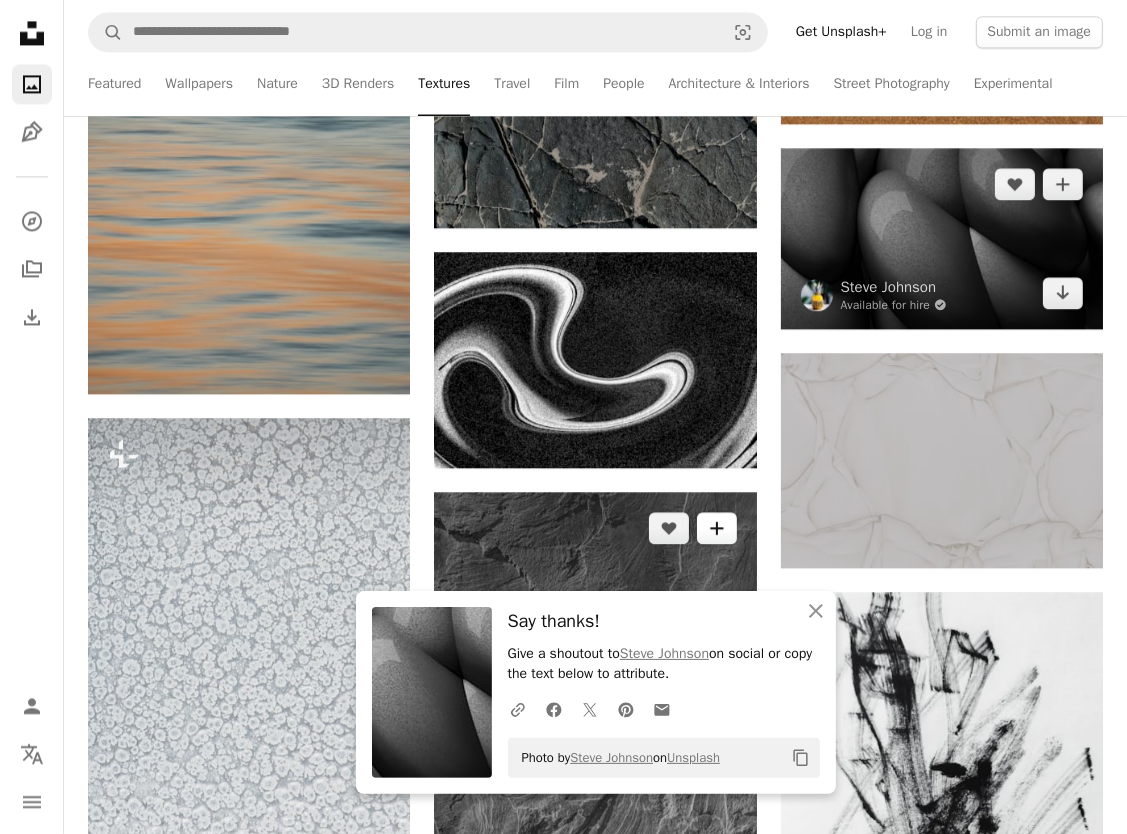 scroll, scrollTop: 54200, scrollLeft: 0, axis: vertical 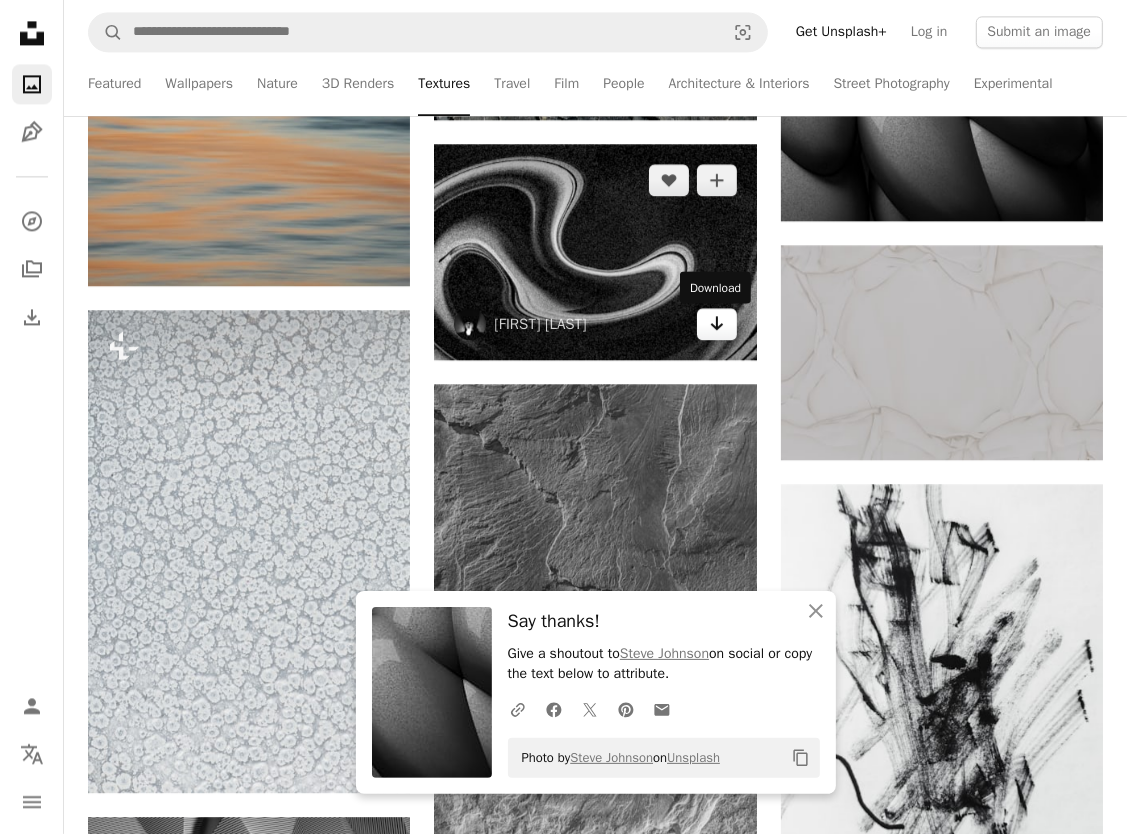 click on "Arrow pointing down" 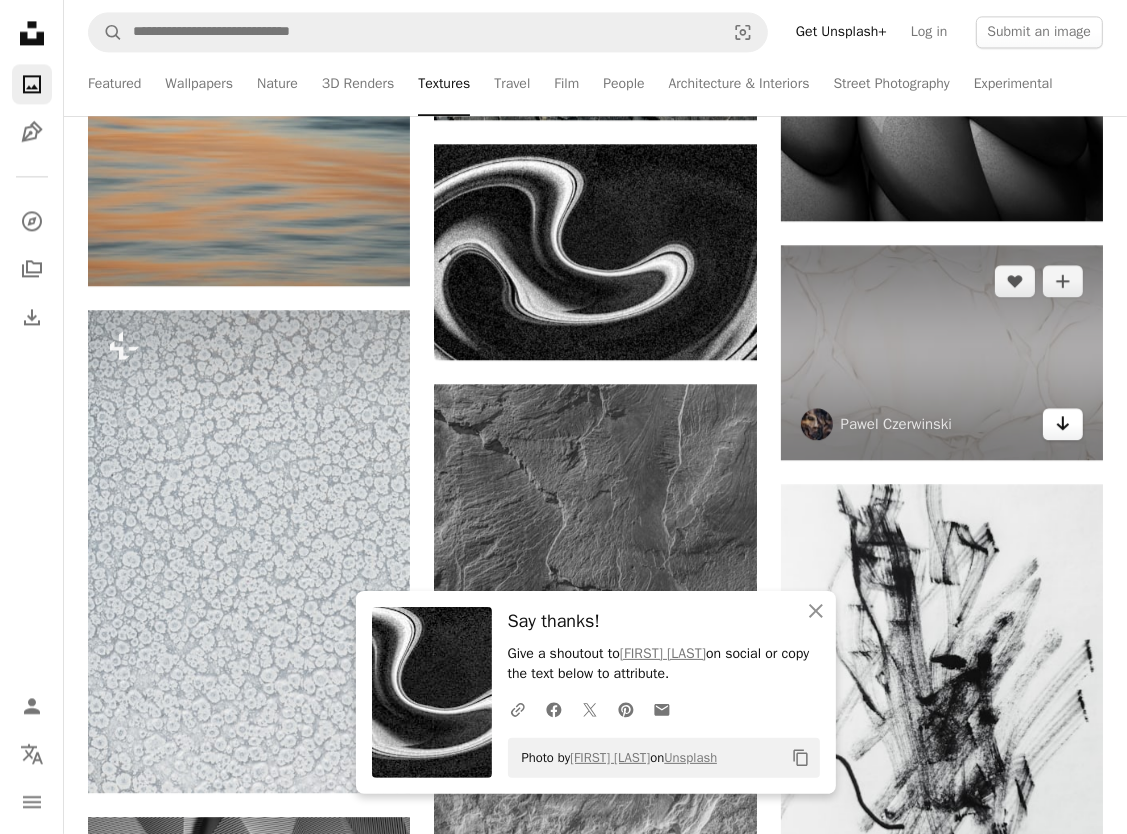 click on "Arrow pointing down" 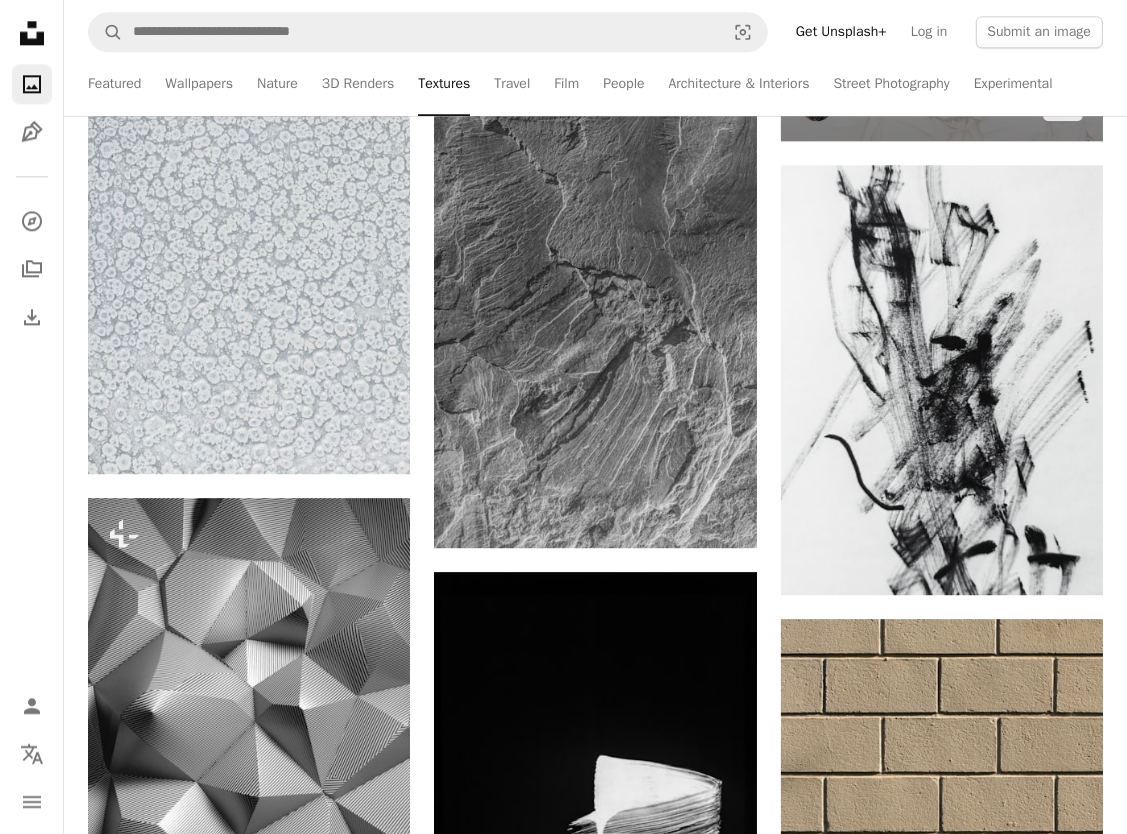 scroll, scrollTop: 54600, scrollLeft: 0, axis: vertical 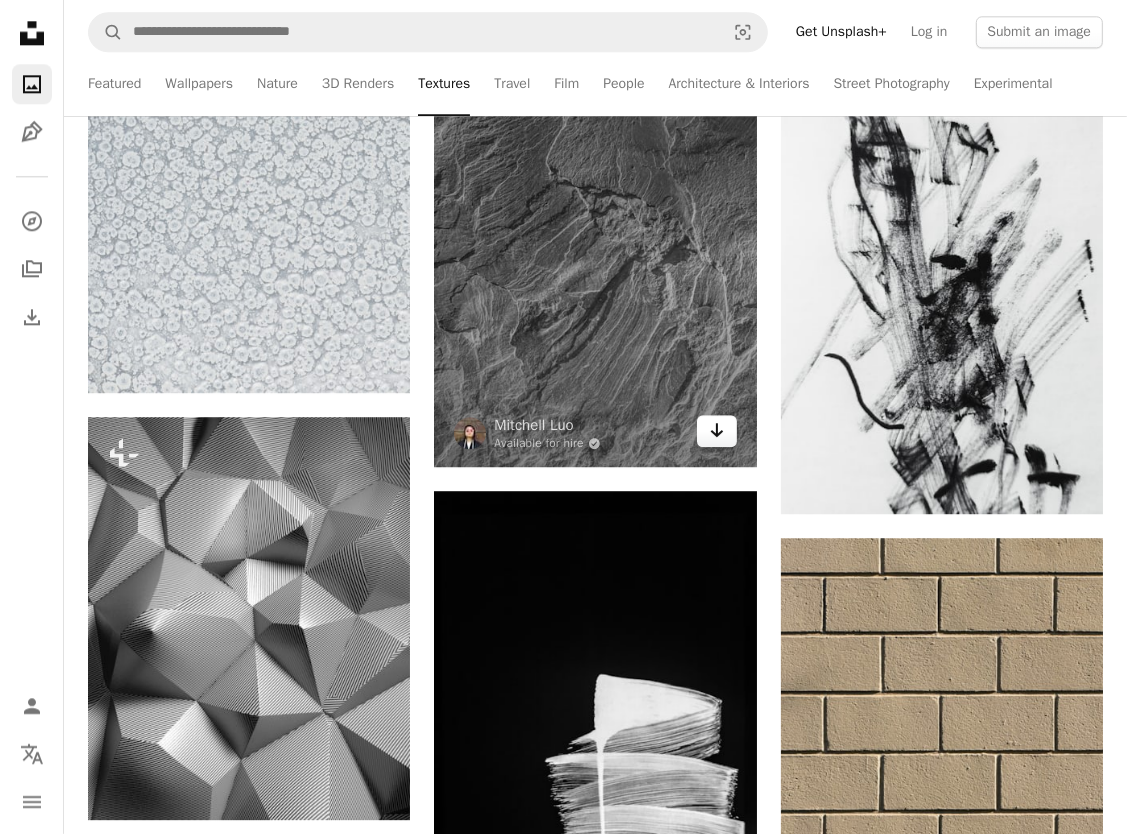 click on "Arrow pointing down" at bounding box center (717, 431) 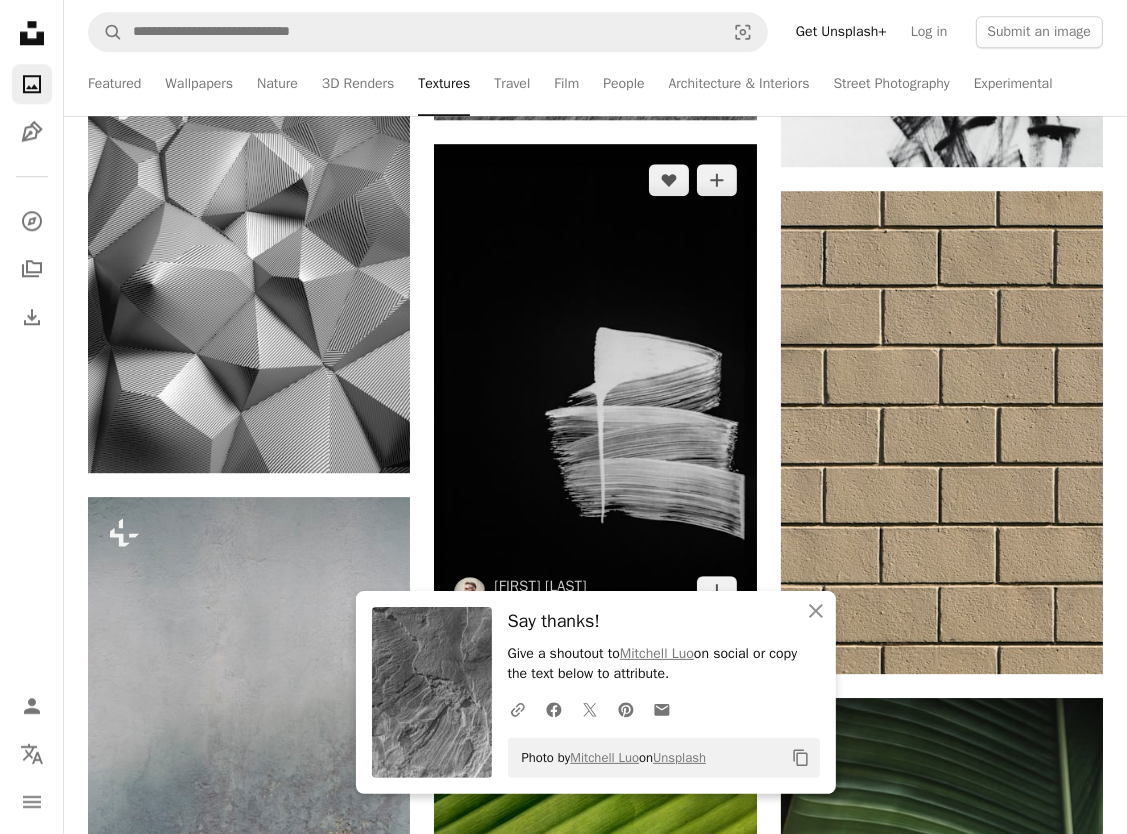 scroll, scrollTop: 55100, scrollLeft: 0, axis: vertical 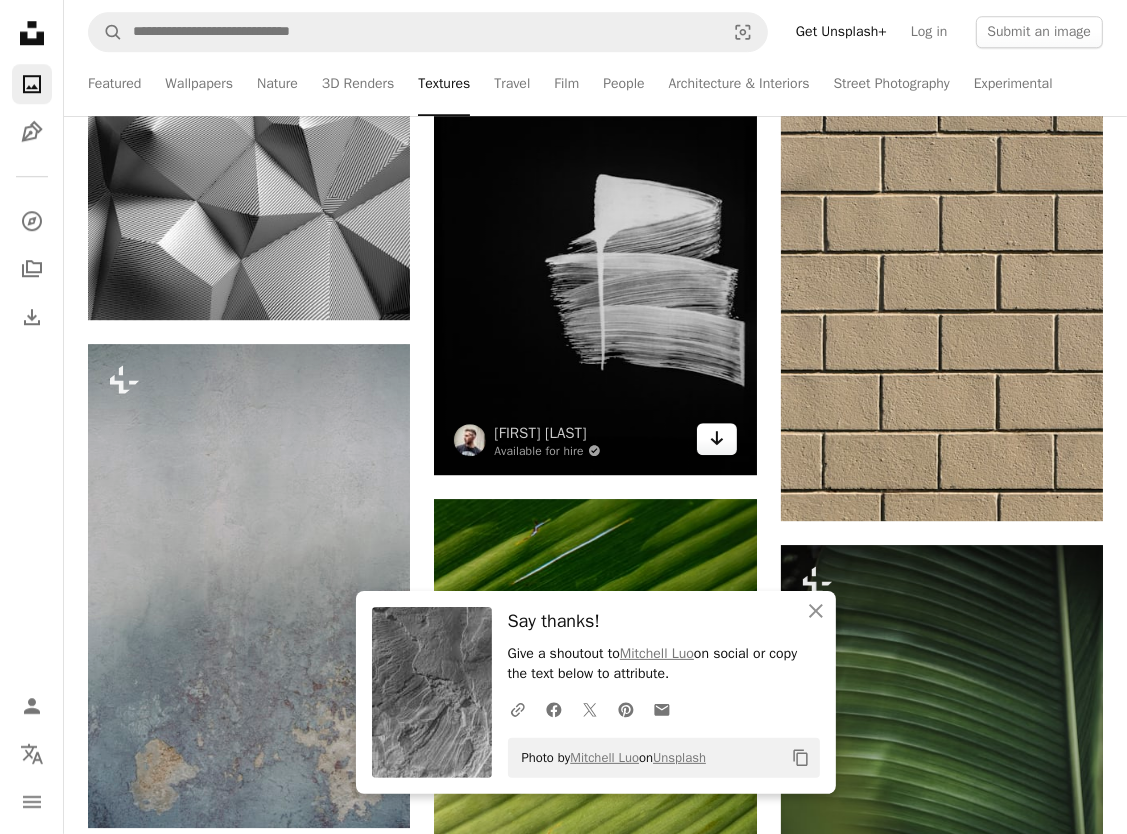 click on "Arrow pointing down" 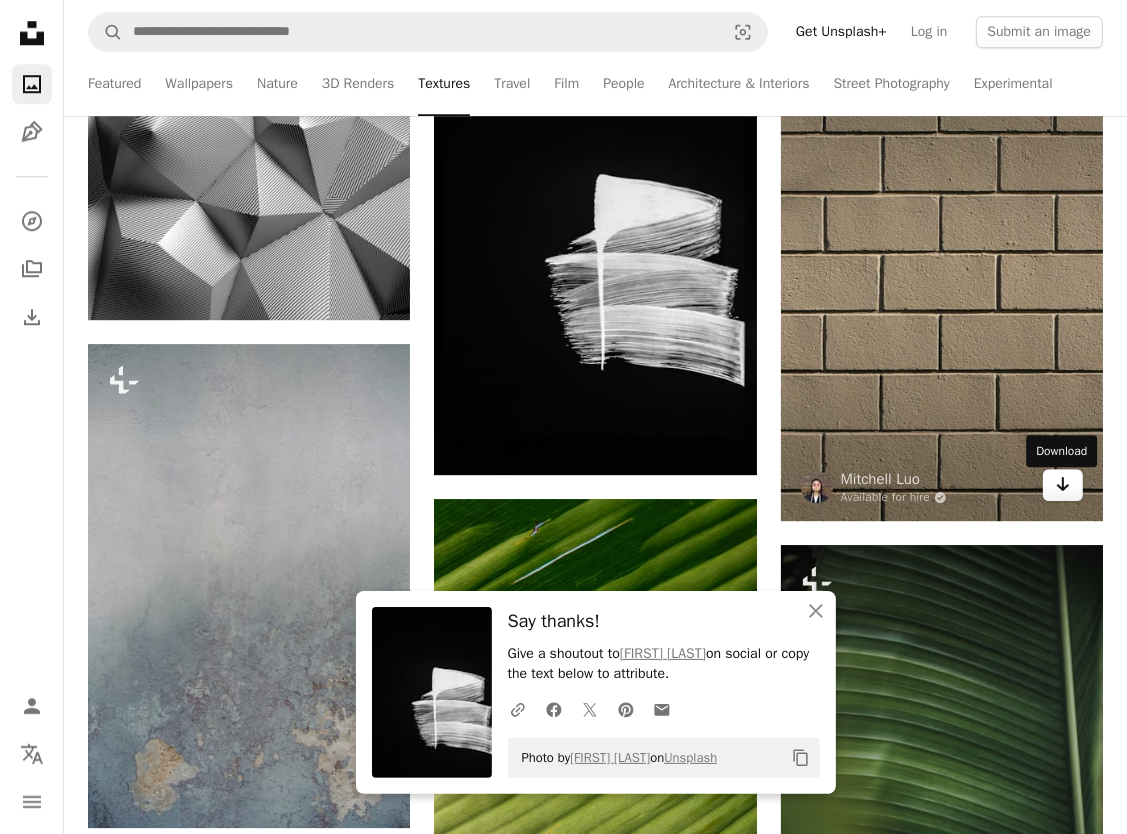 click on "Arrow pointing down" 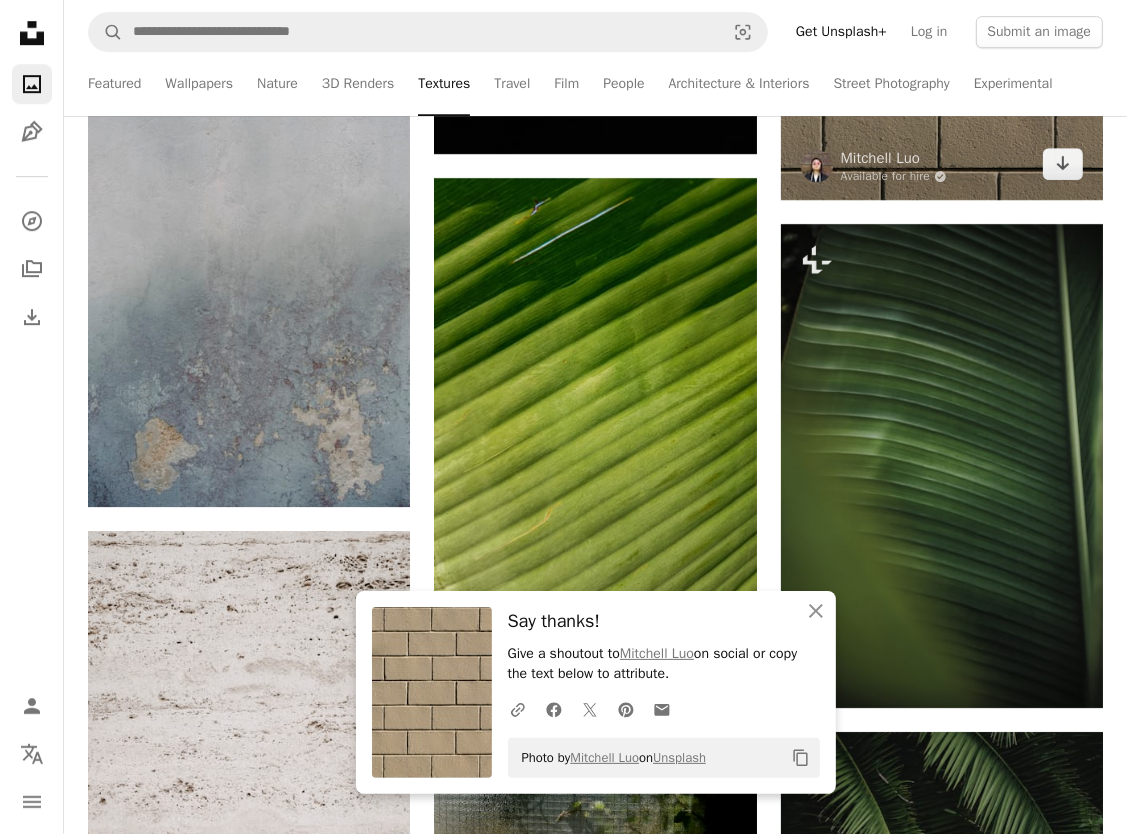 scroll, scrollTop: 55500, scrollLeft: 0, axis: vertical 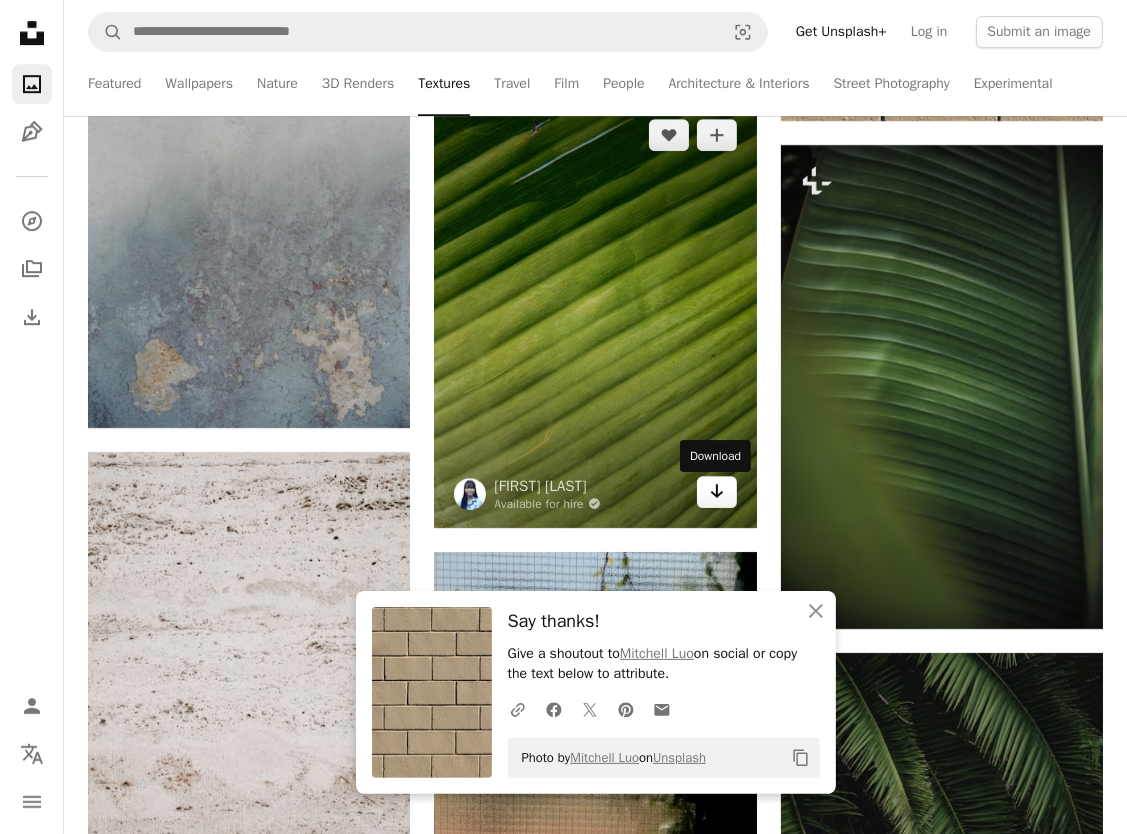 click 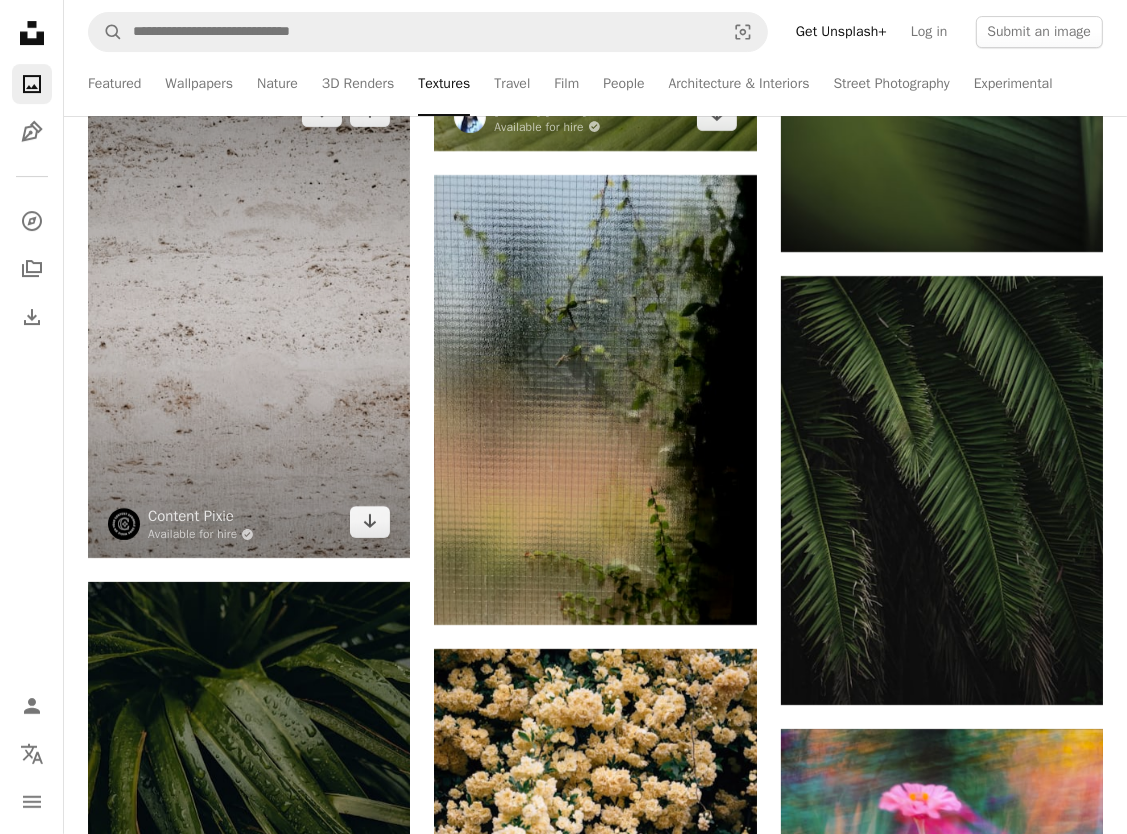 scroll, scrollTop: 55900, scrollLeft: 0, axis: vertical 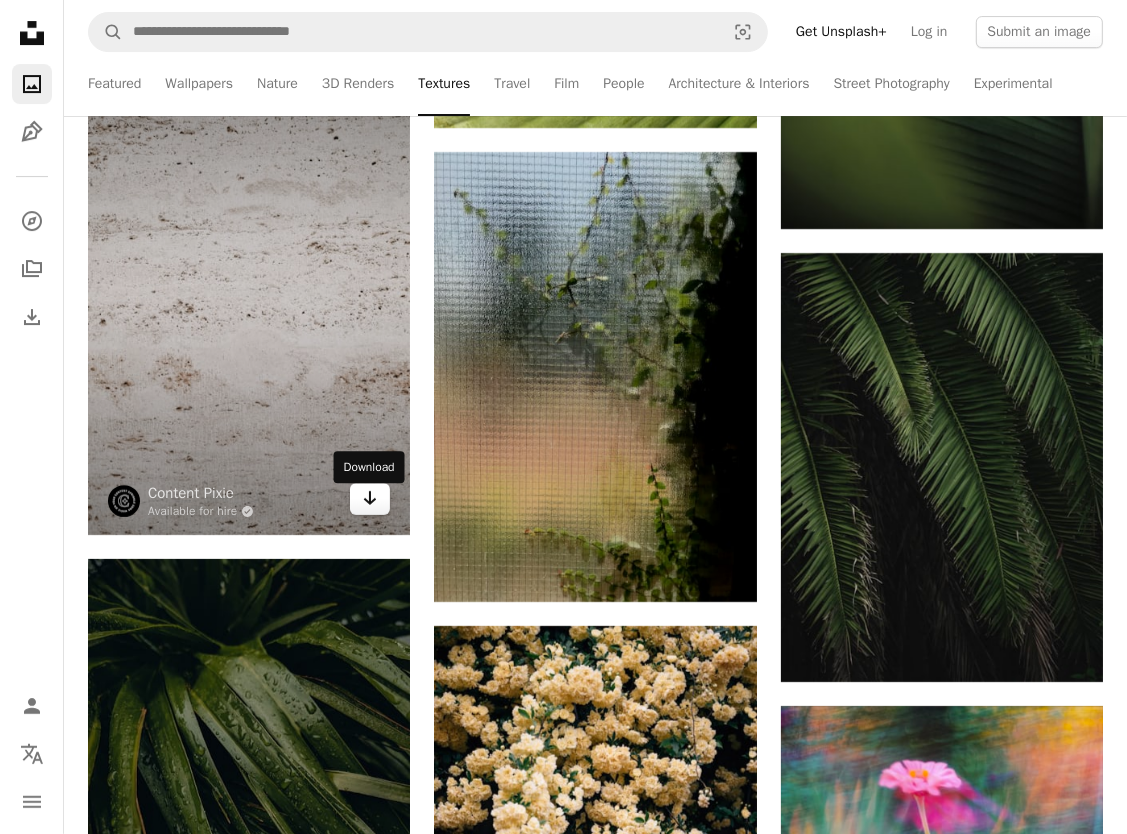 click 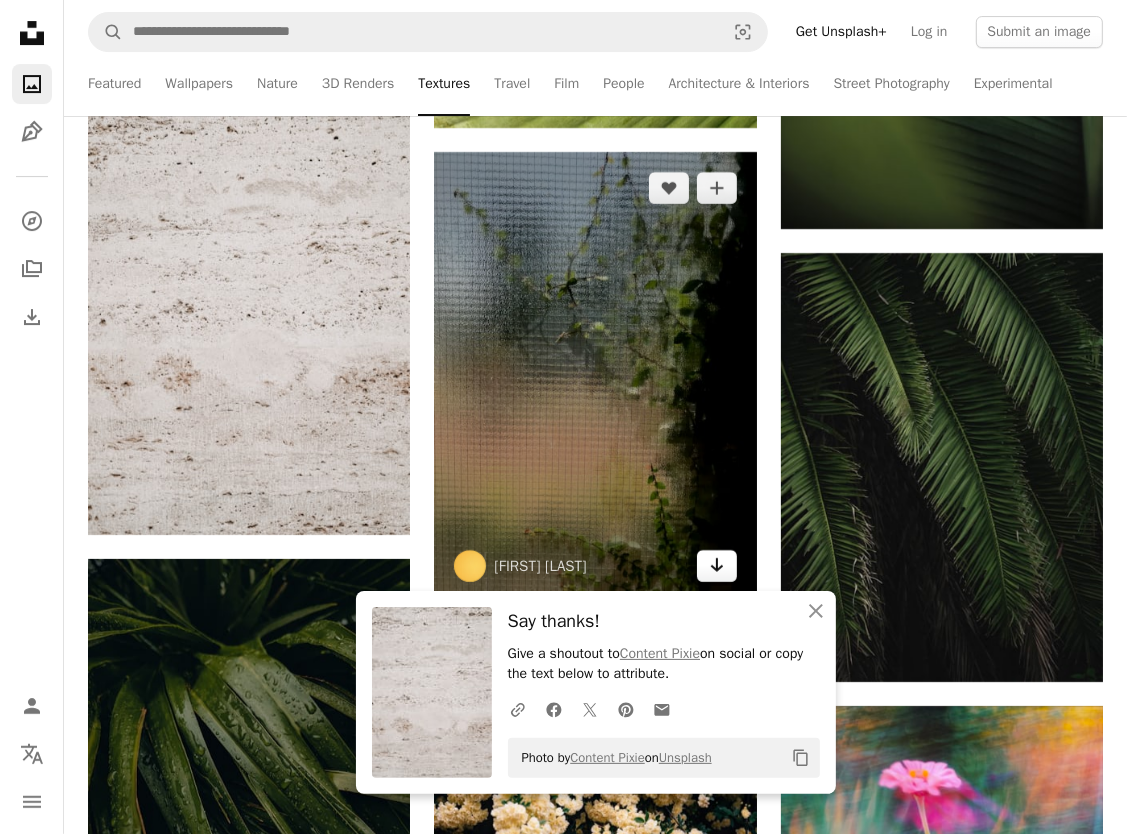 click on "Arrow pointing down" at bounding box center (717, 566) 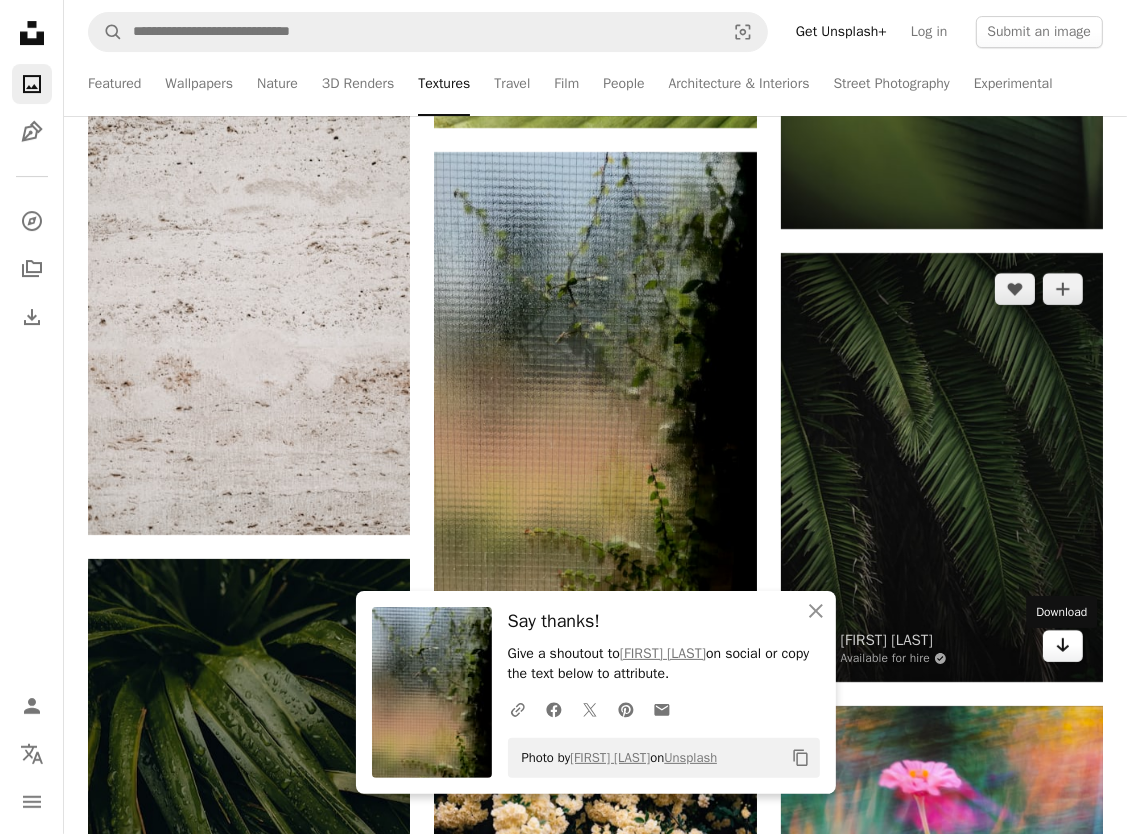 click on "Arrow pointing down" at bounding box center (1063, 646) 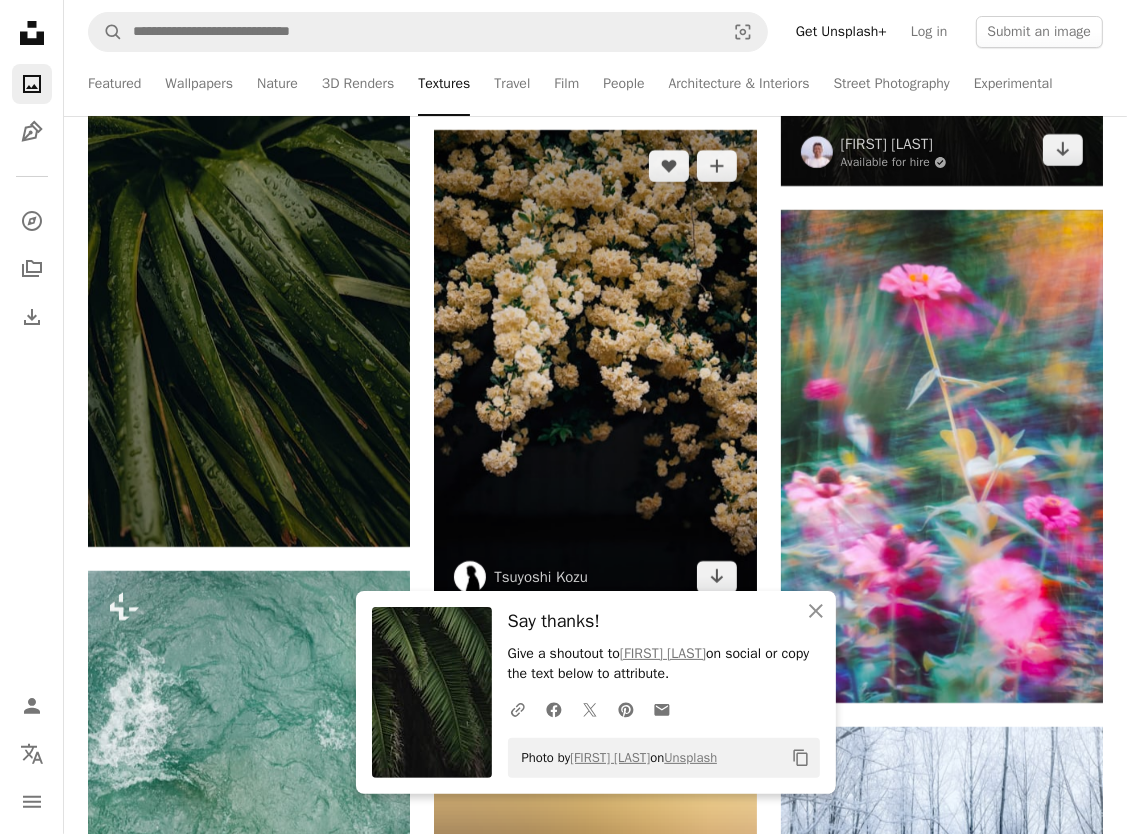 scroll, scrollTop: 56400, scrollLeft: 0, axis: vertical 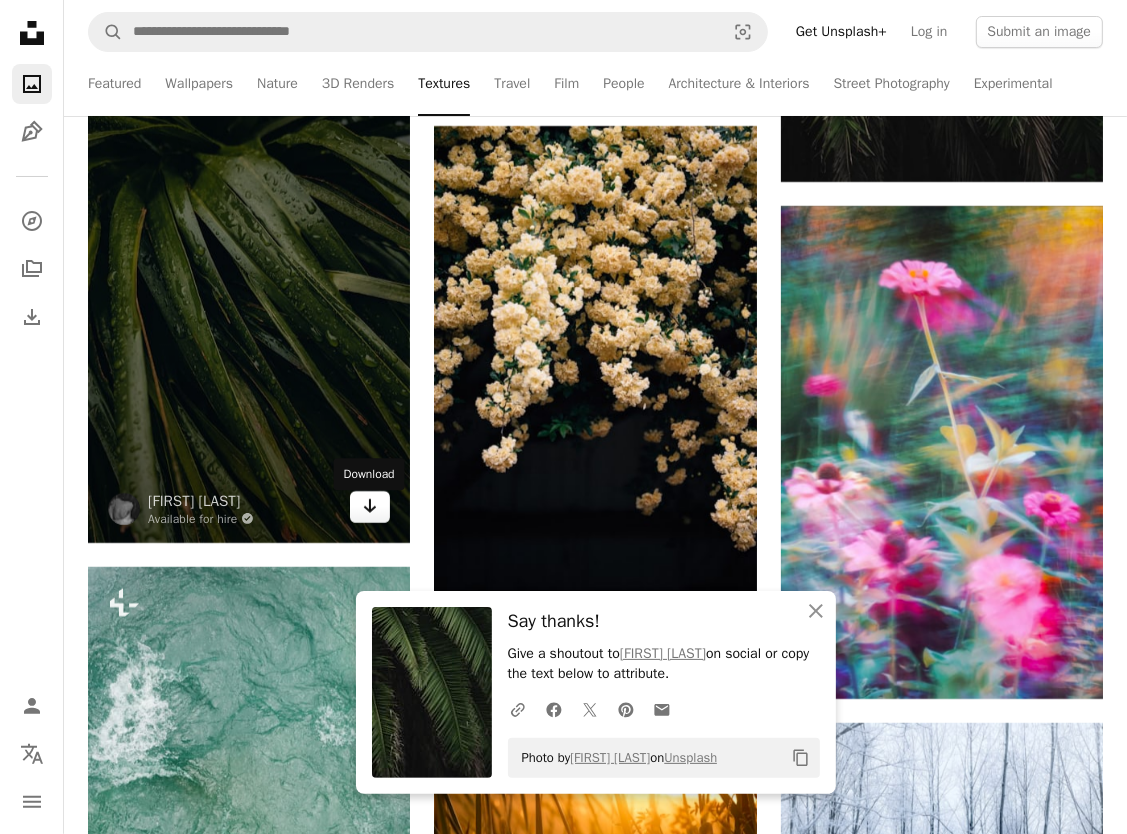 click on "Arrow pointing down" at bounding box center [370, 507] 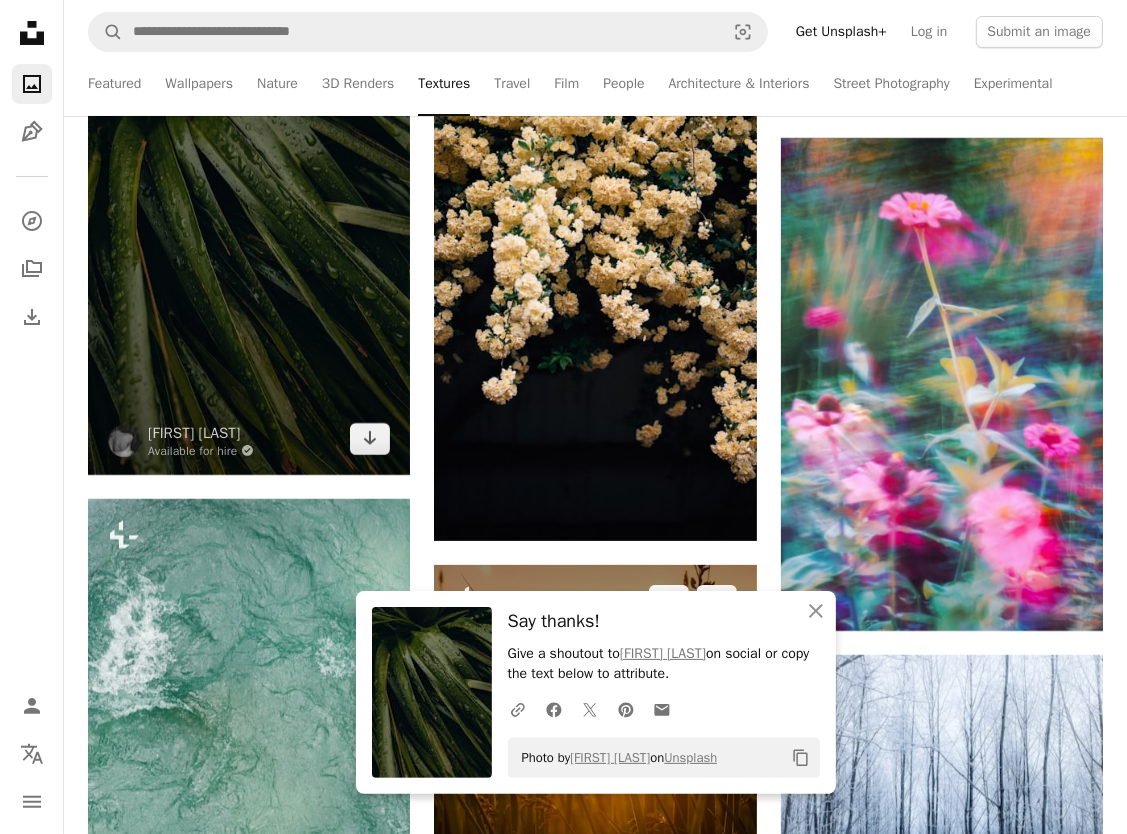scroll, scrollTop: 56600, scrollLeft: 0, axis: vertical 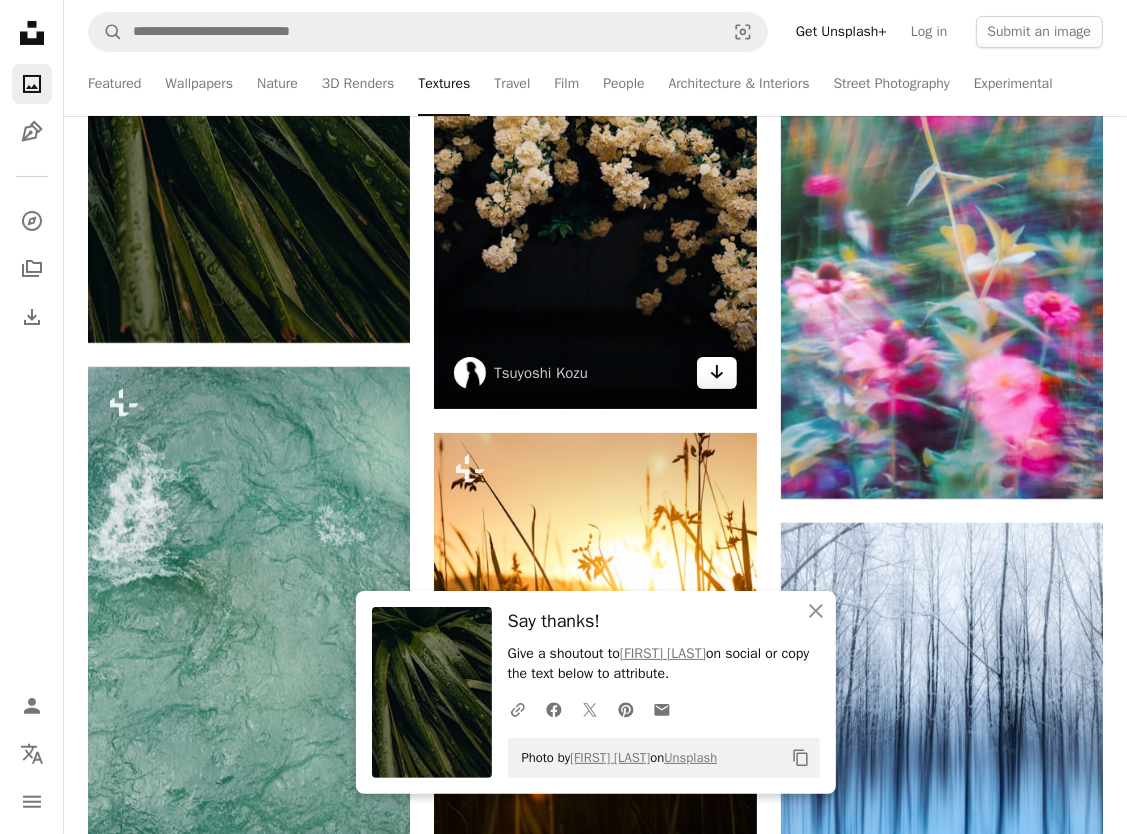 click on "Arrow pointing down" 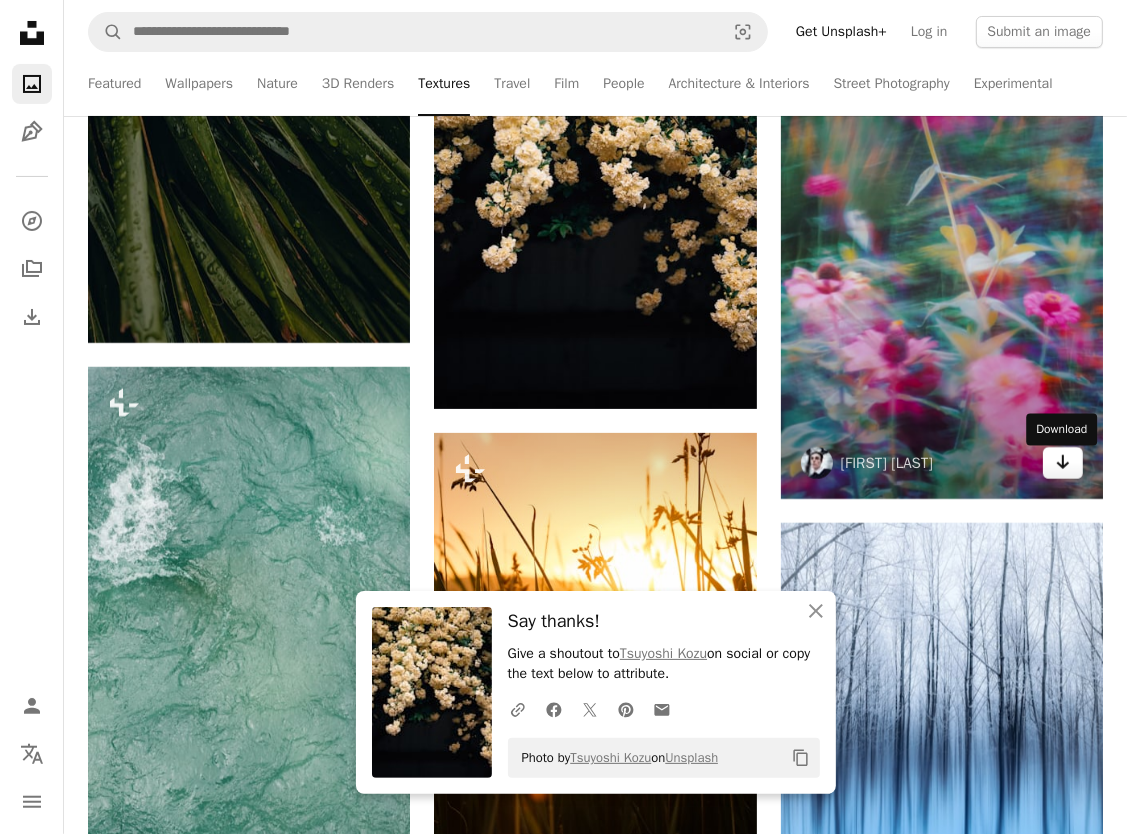 click on "Arrow pointing down" 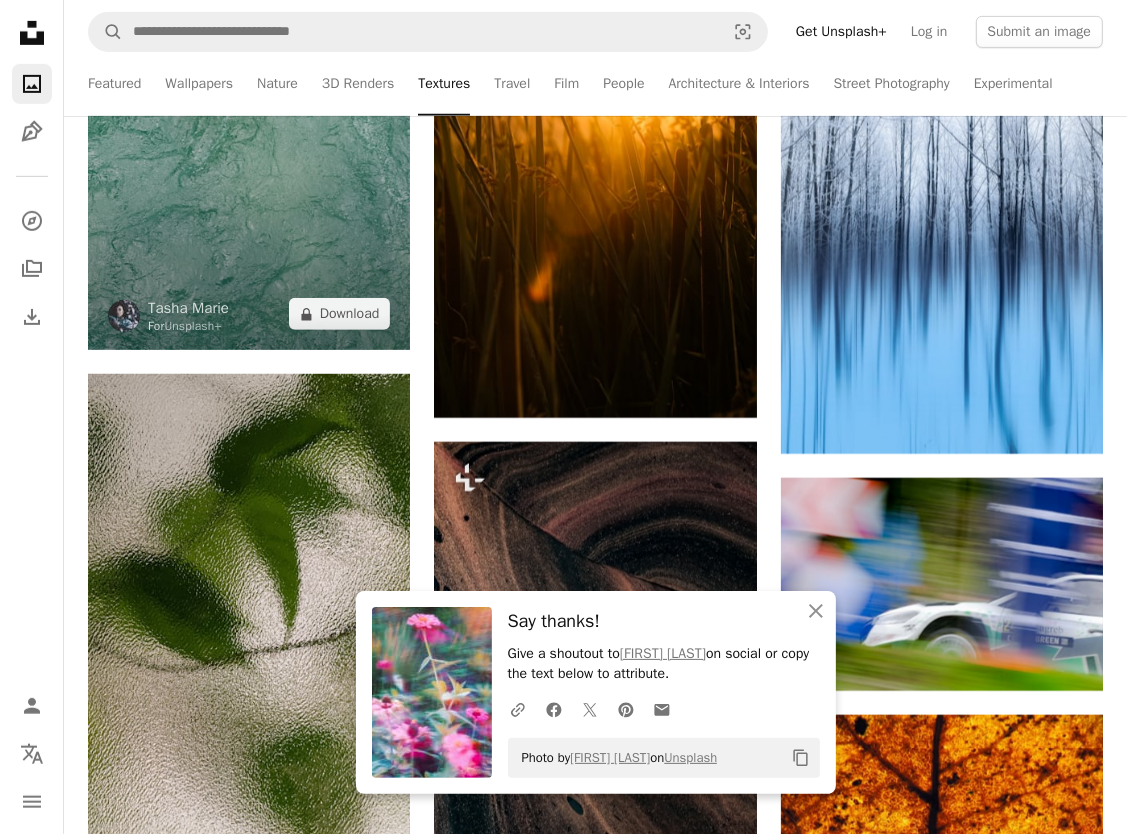 scroll, scrollTop: 57100, scrollLeft: 0, axis: vertical 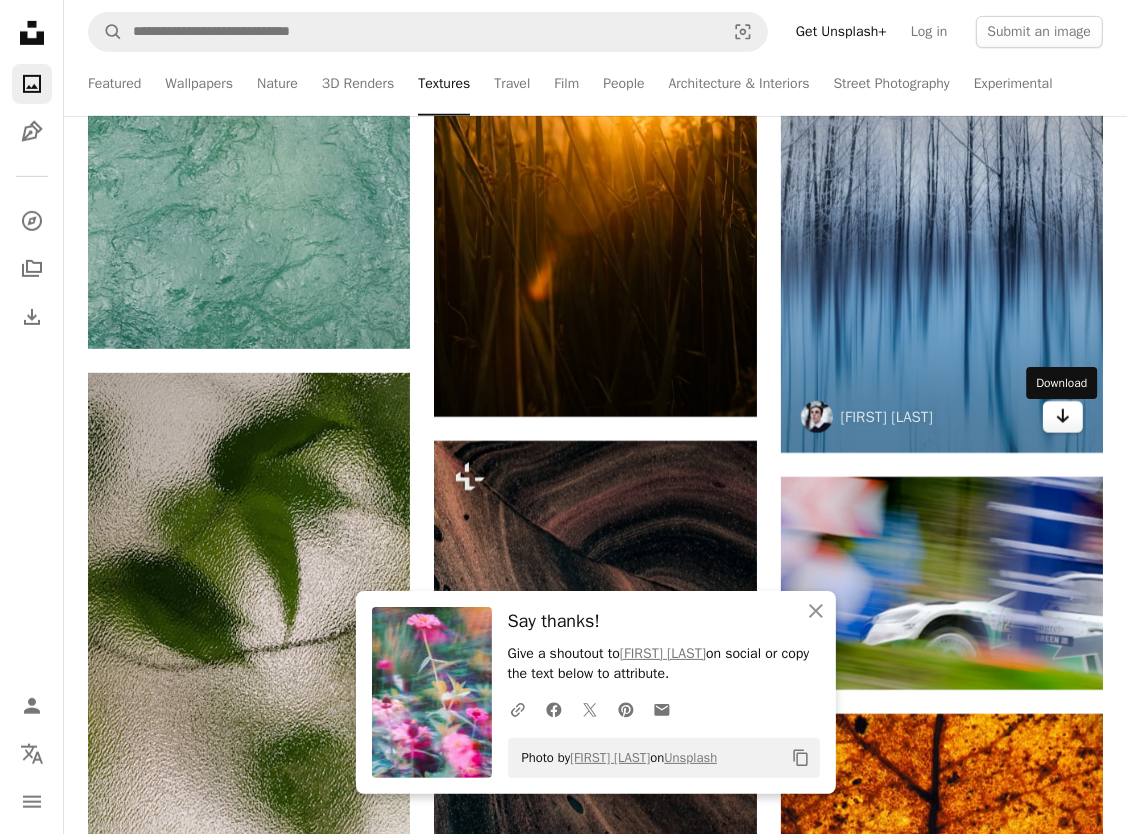 click on "Arrow pointing down" at bounding box center (1063, 417) 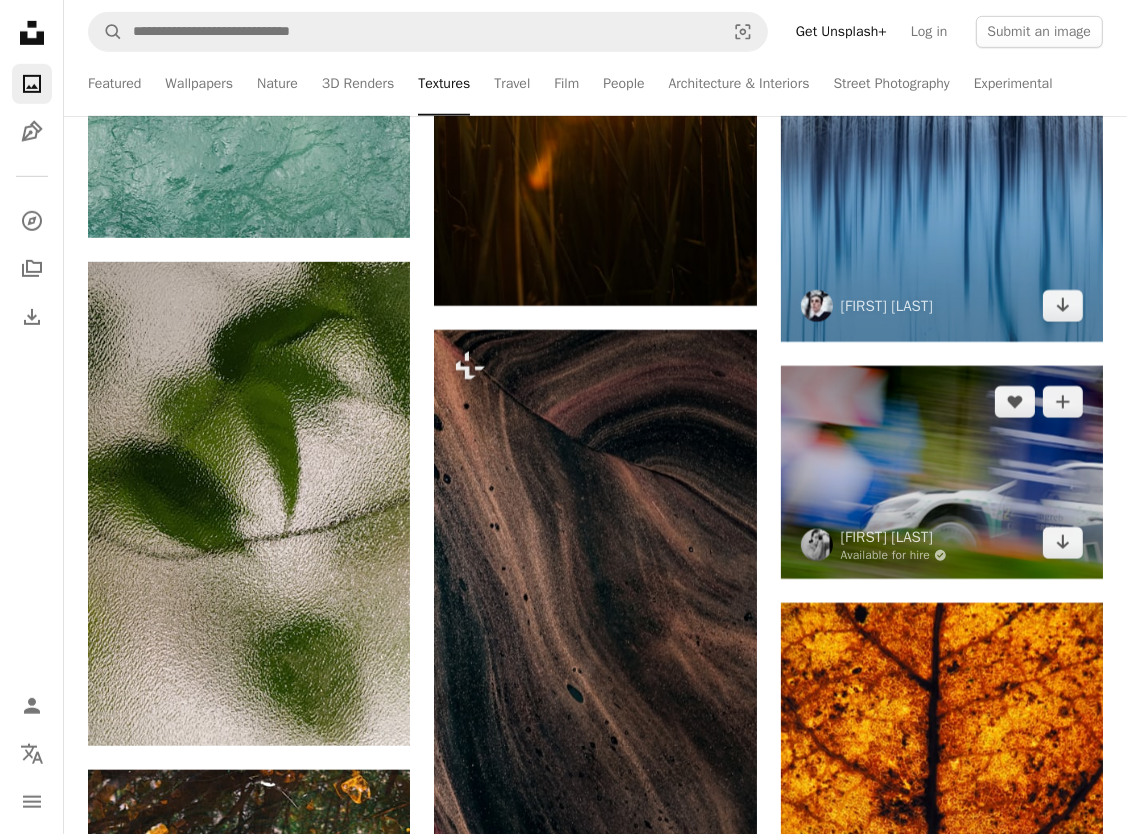 scroll, scrollTop: 57400, scrollLeft: 0, axis: vertical 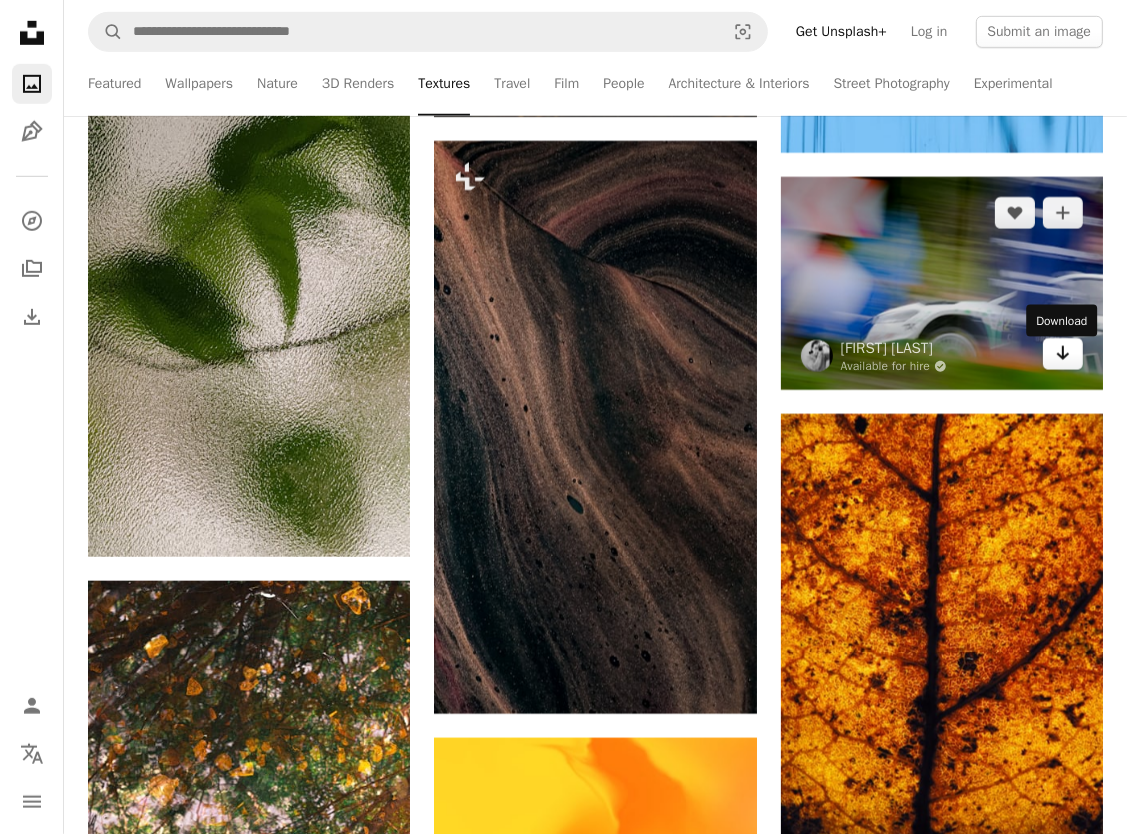 click on "Arrow pointing down" at bounding box center [1063, 354] 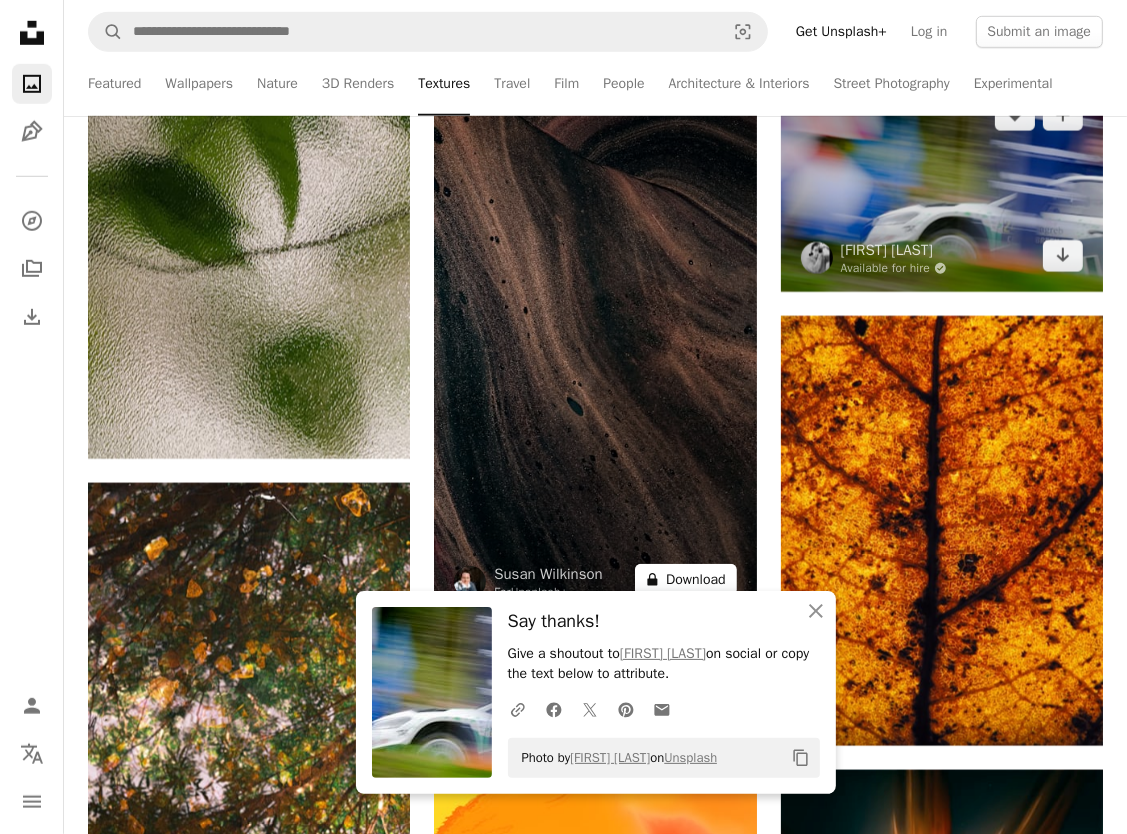 scroll, scrollTop: 57700, scrollLeft: 0, axis: vertical 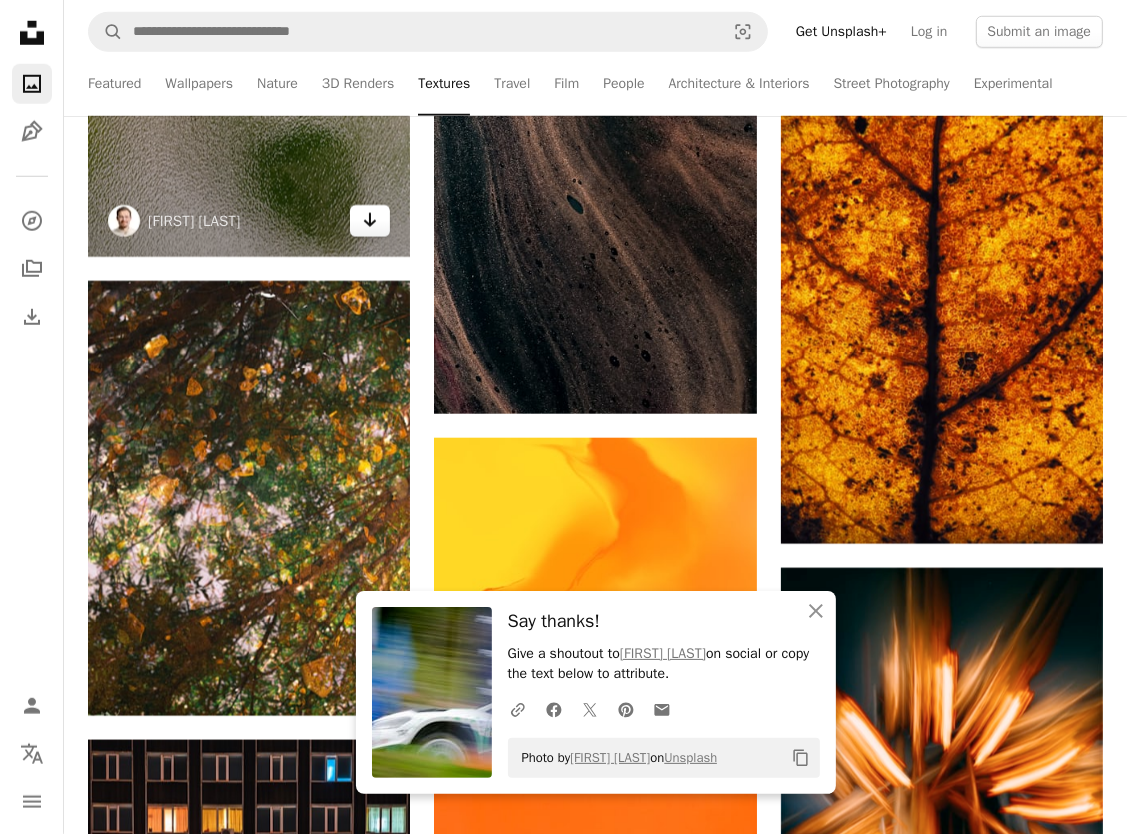 click on "Arrow pointing down" 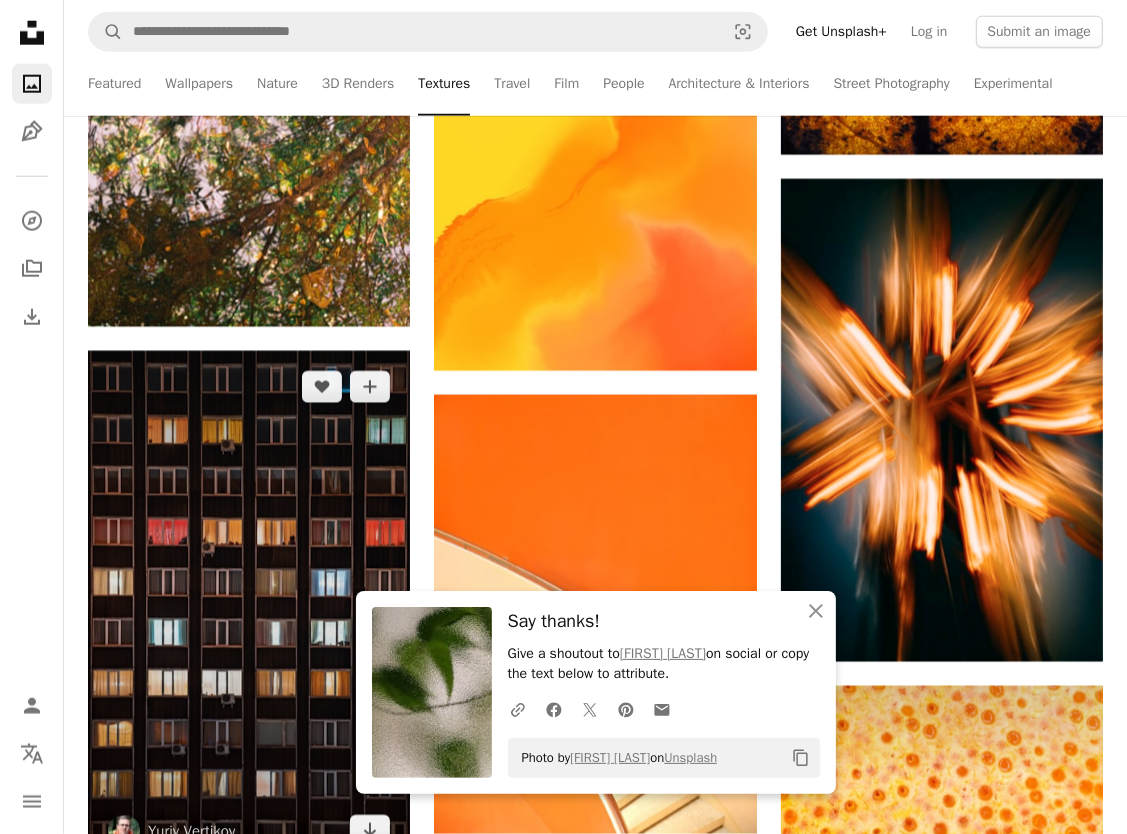 scroll, scrollTop: 58100, scrollLeft: 0, axis: vertical 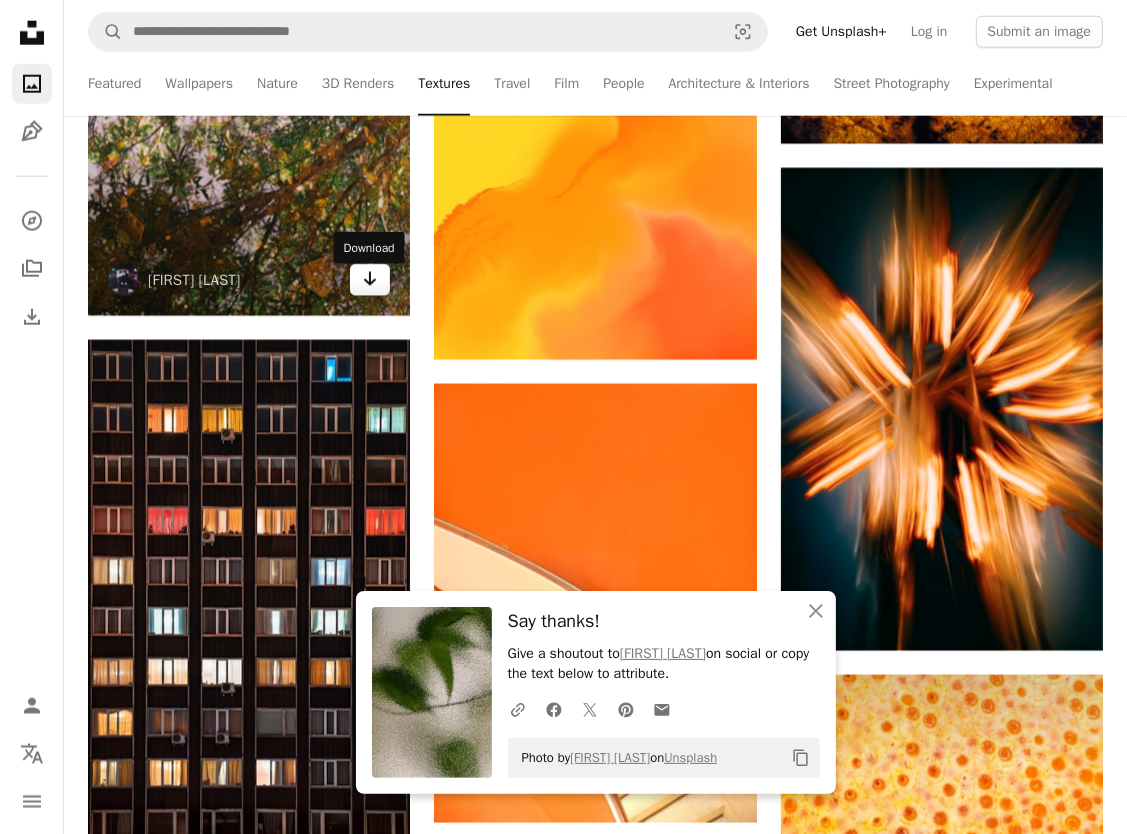 click on "Arrow pointing down" 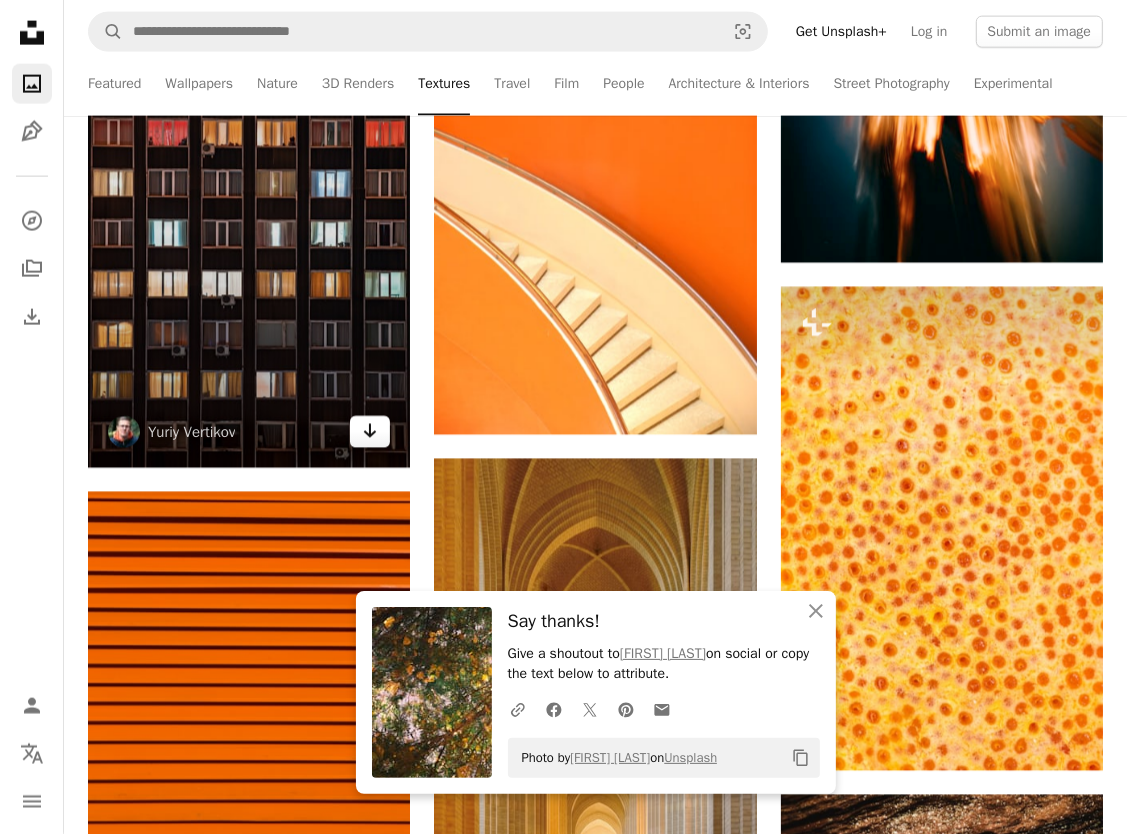 scroll, scrollTop: 58500, scrollLeft: 0, axis: vertical 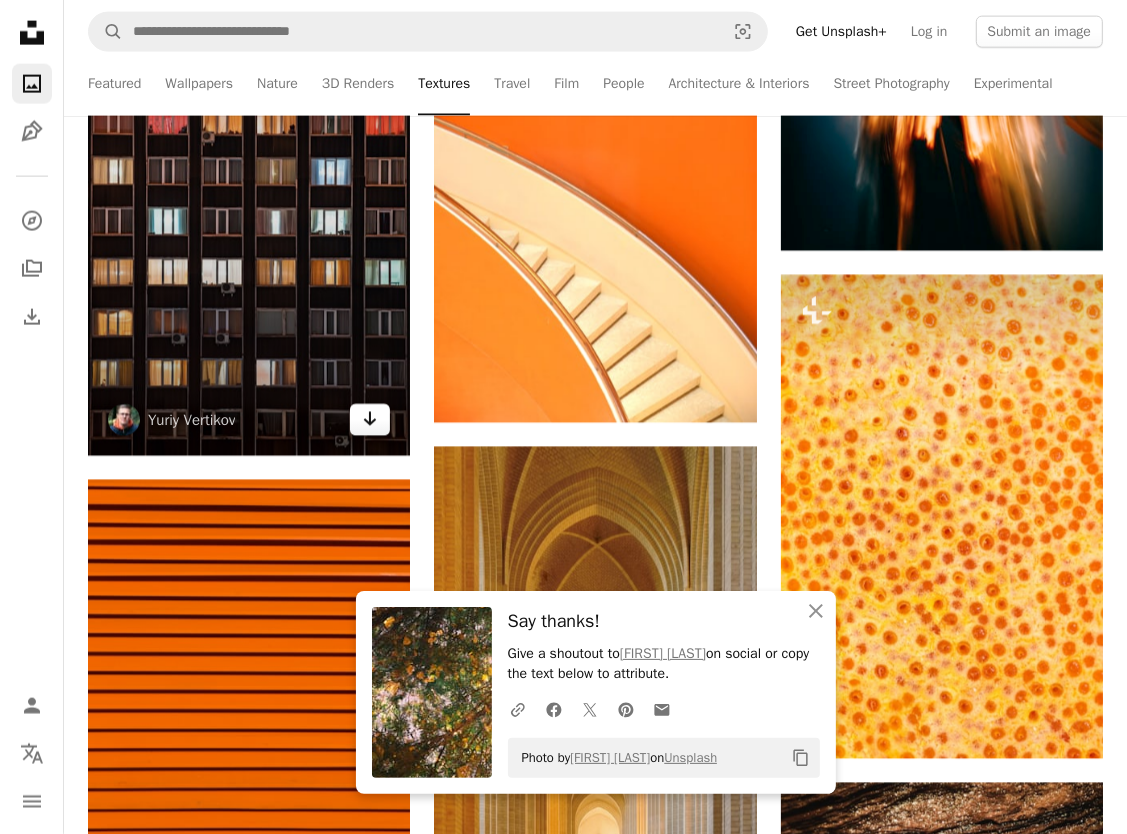 click 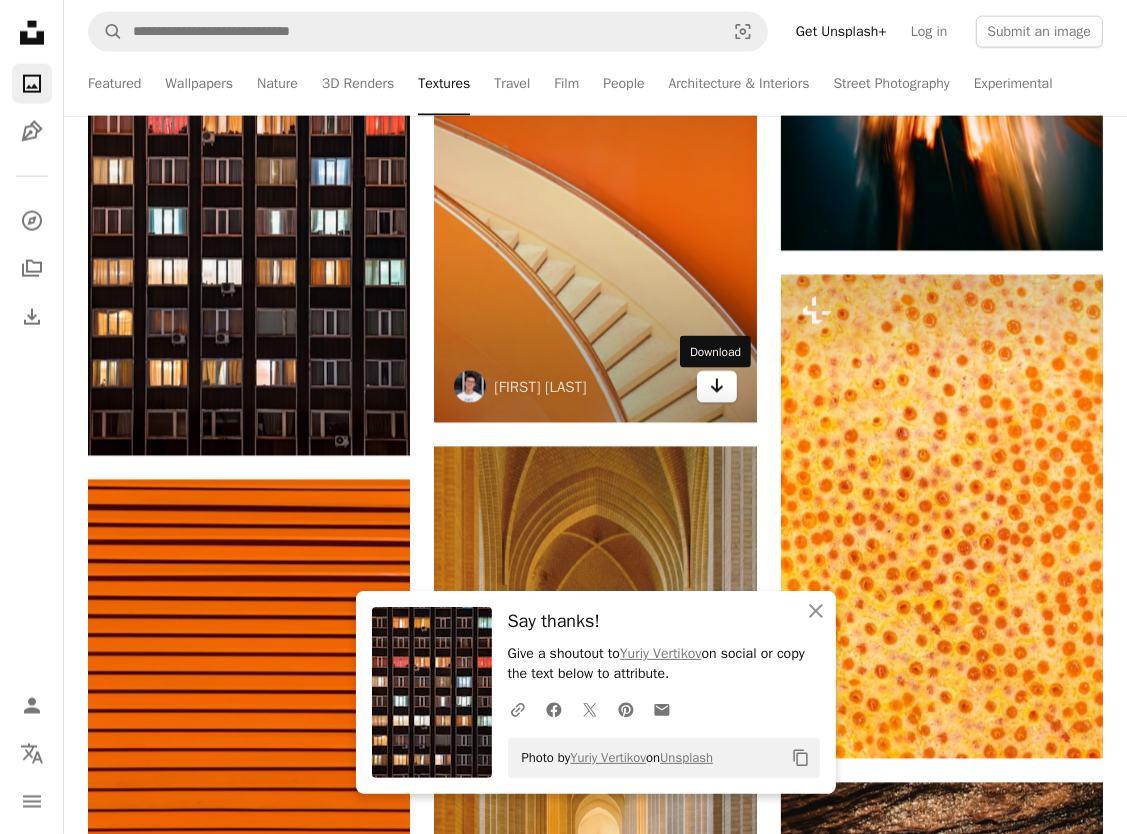 click 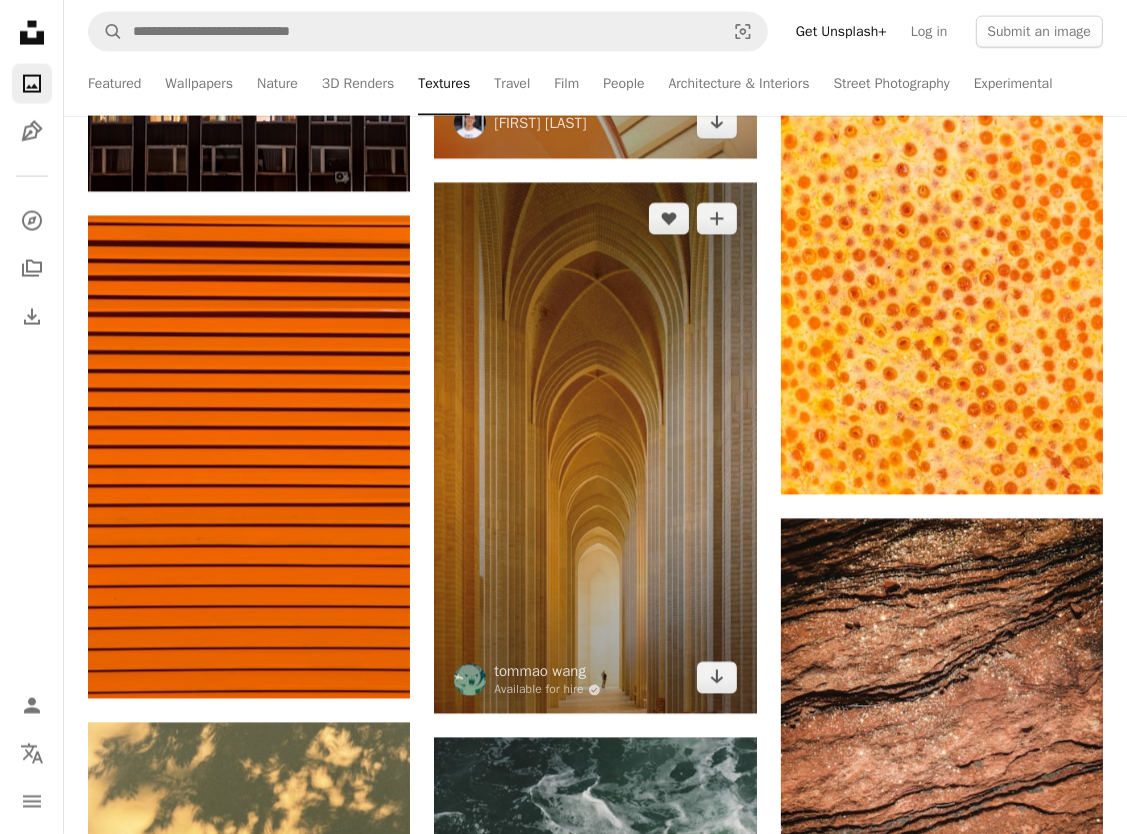 scroll, scrollTop: 58900, scrollLeft: 0, axis: vertical 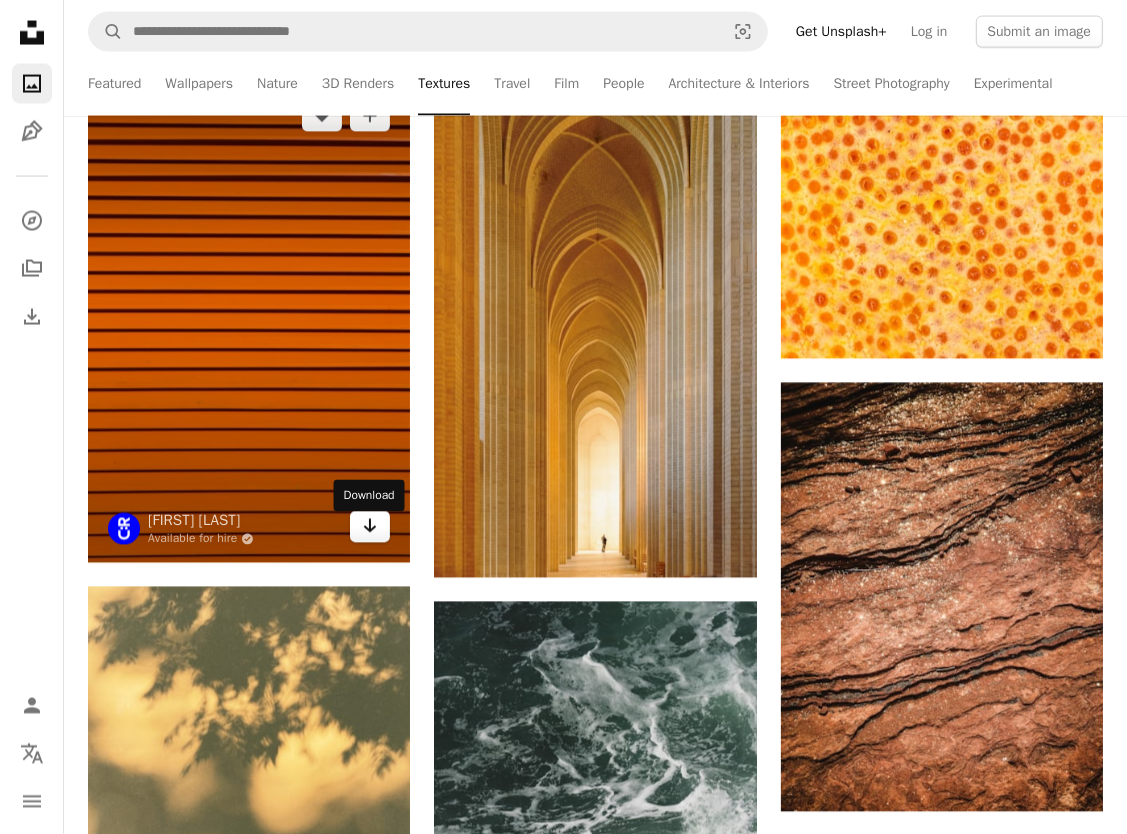 click 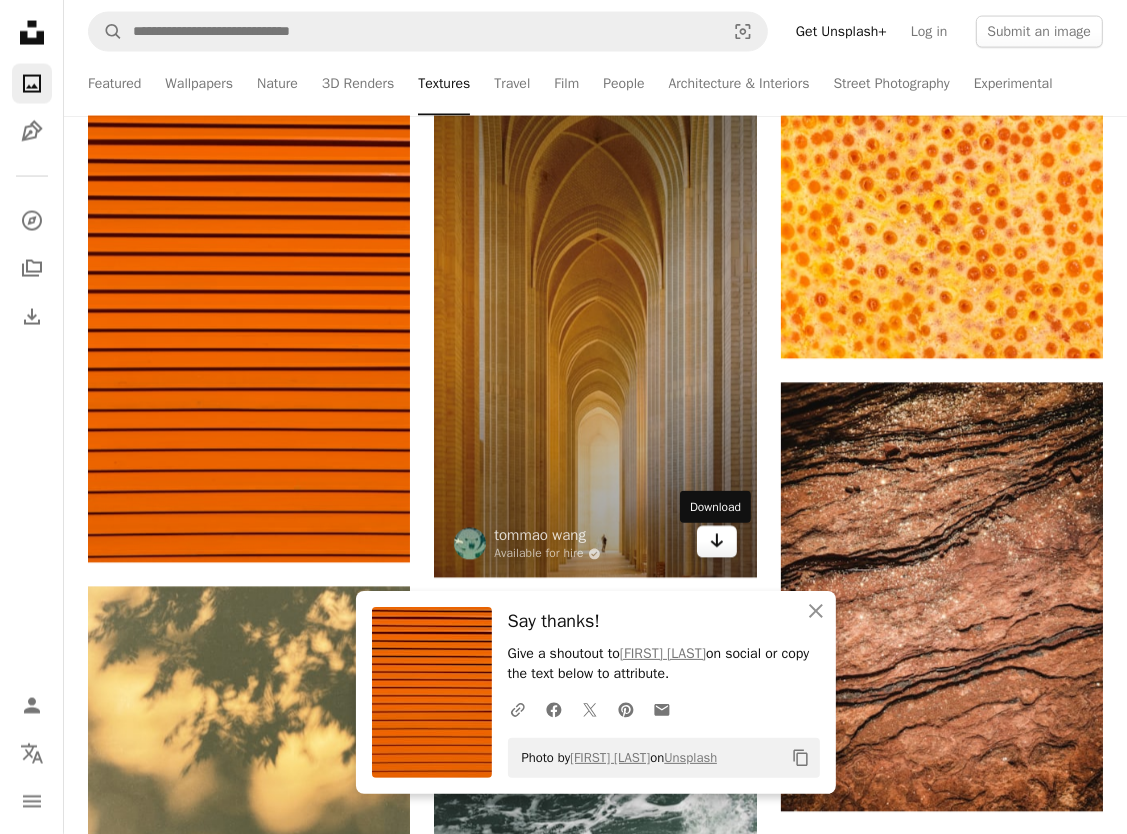 click on "Arrow pointing down" at bounding box center (717, 542) 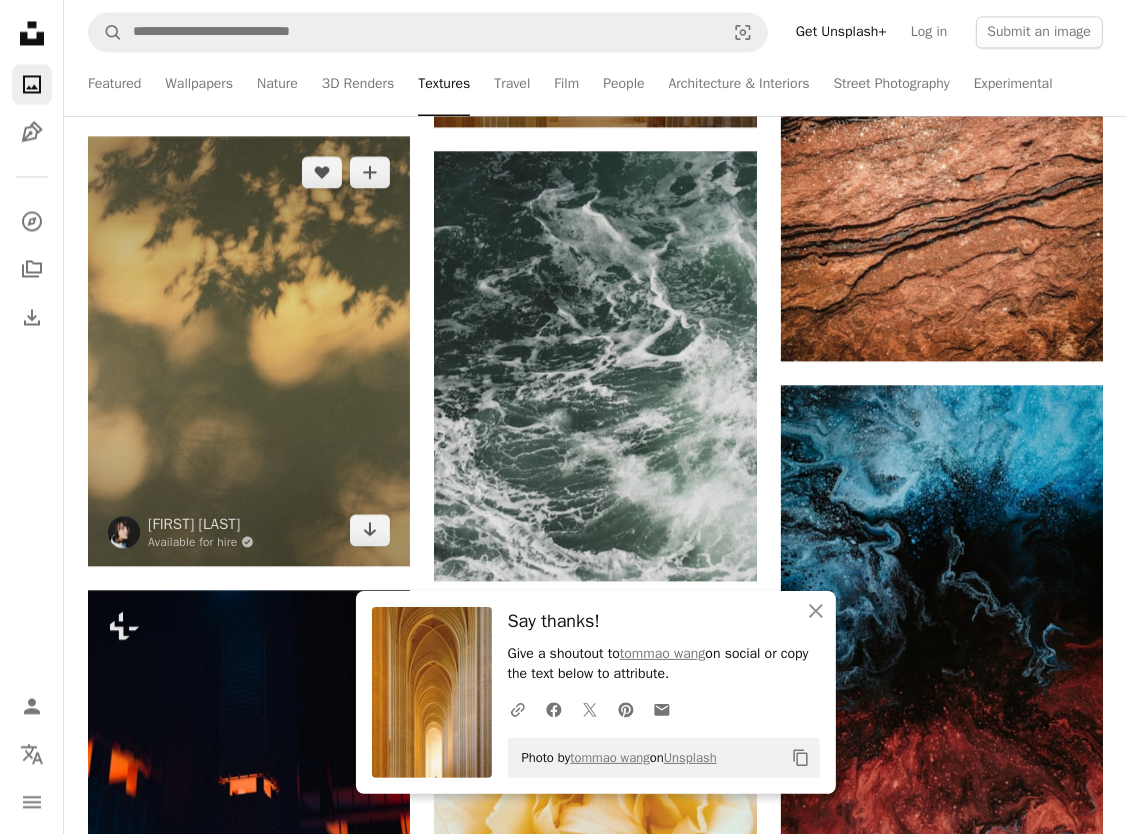 scroll, scrollTop: 59400, scrollLeft: 0, axis: vertical 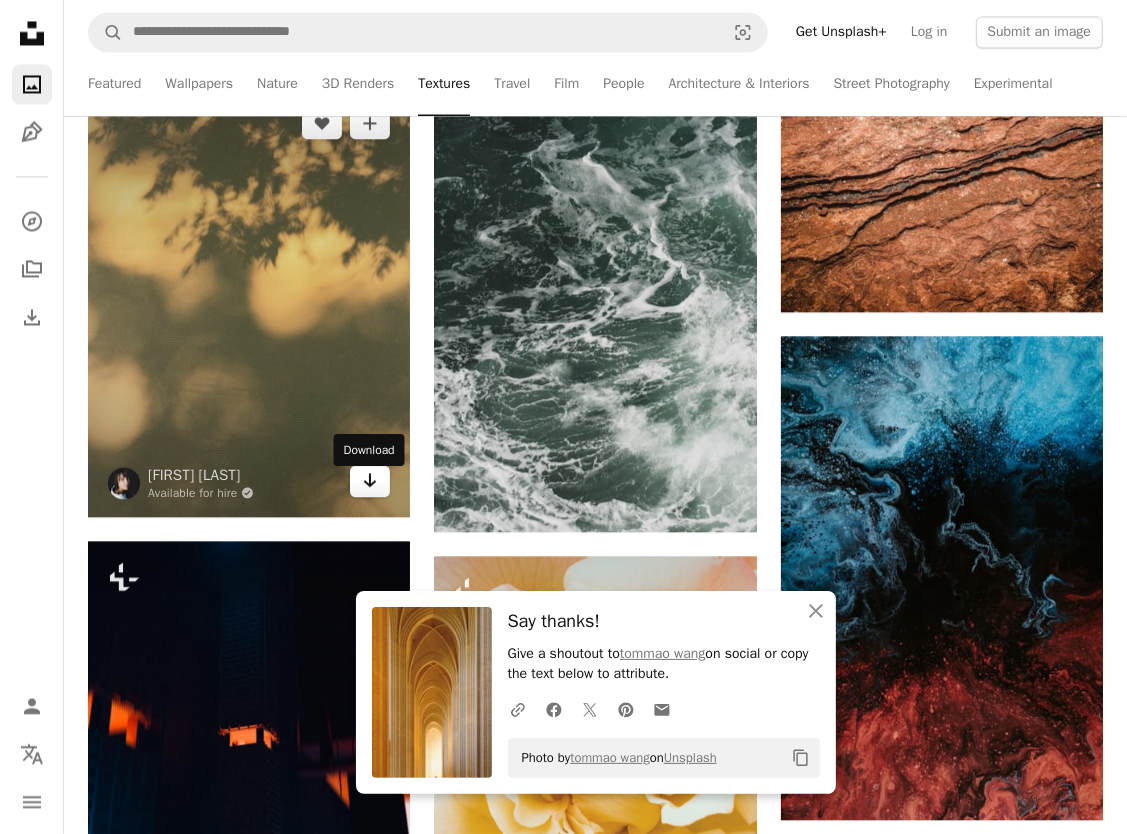click on "Arrow pointing down" 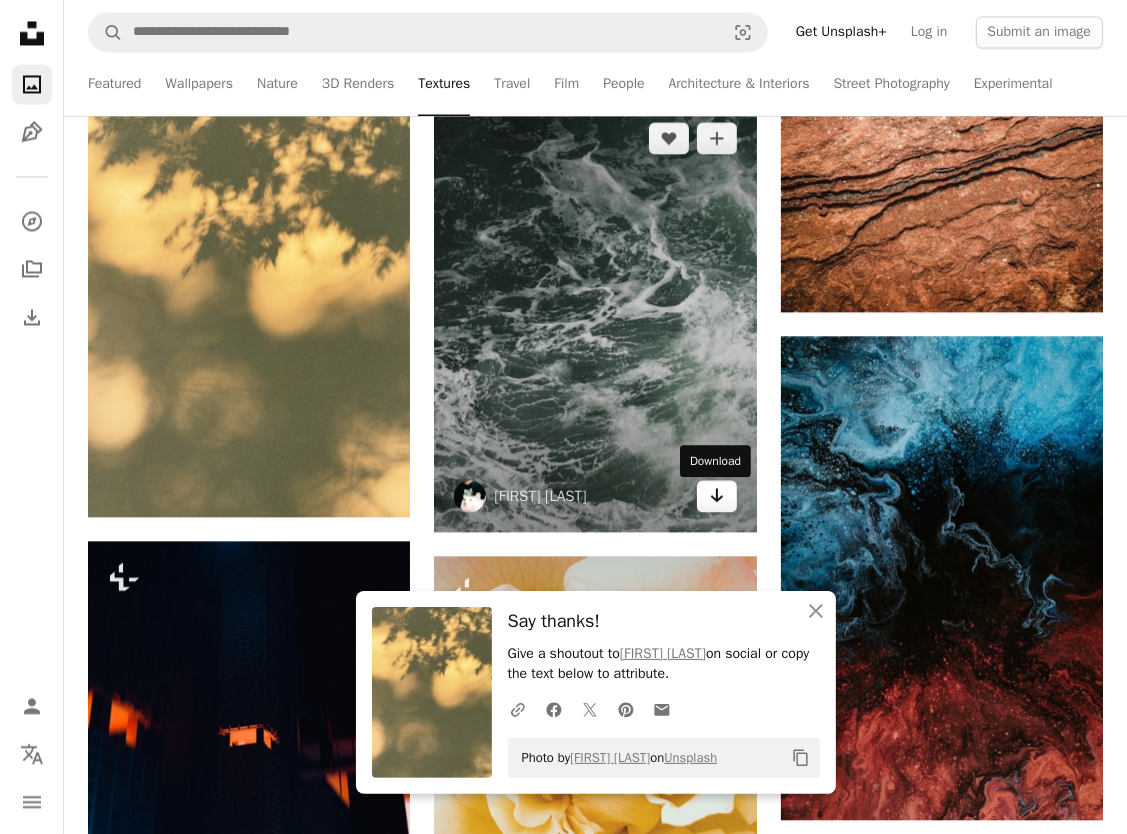 click on "Arrow pointing down" at bounding box center (717, 496) 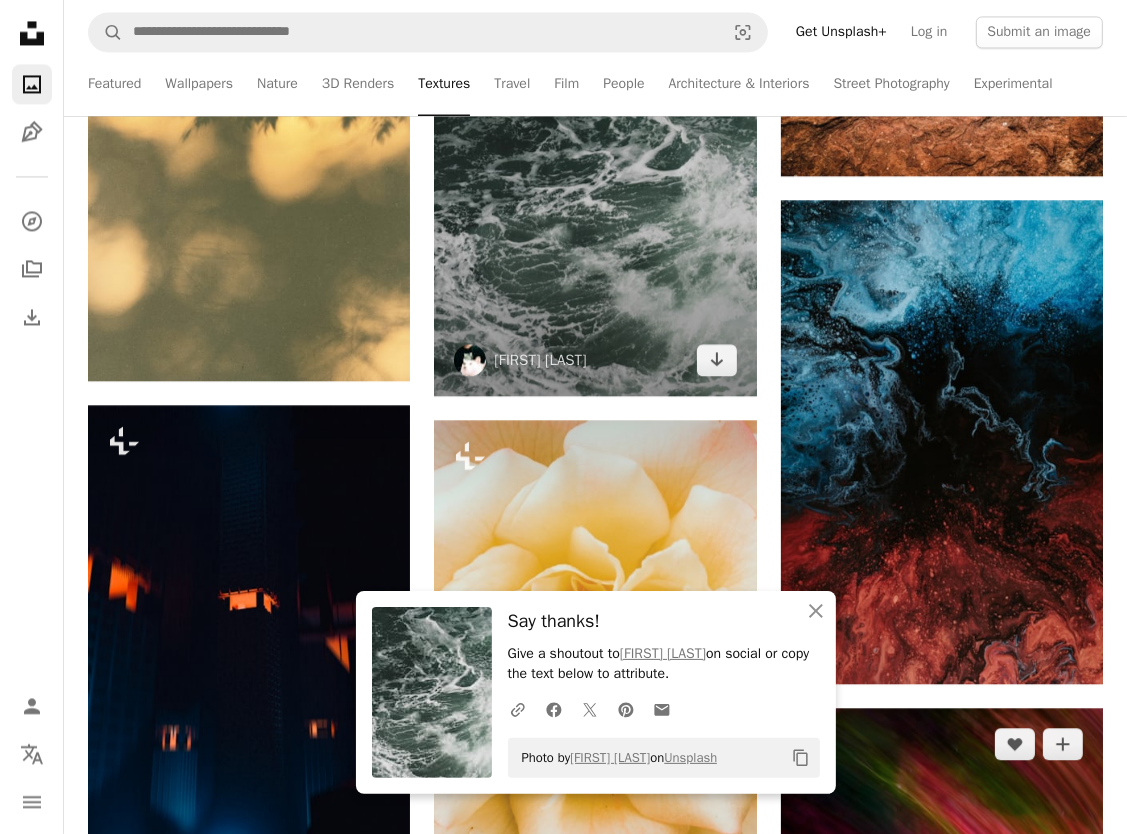scroll, scrollTop: 59800, scrollLeft: 0, axis: vertical 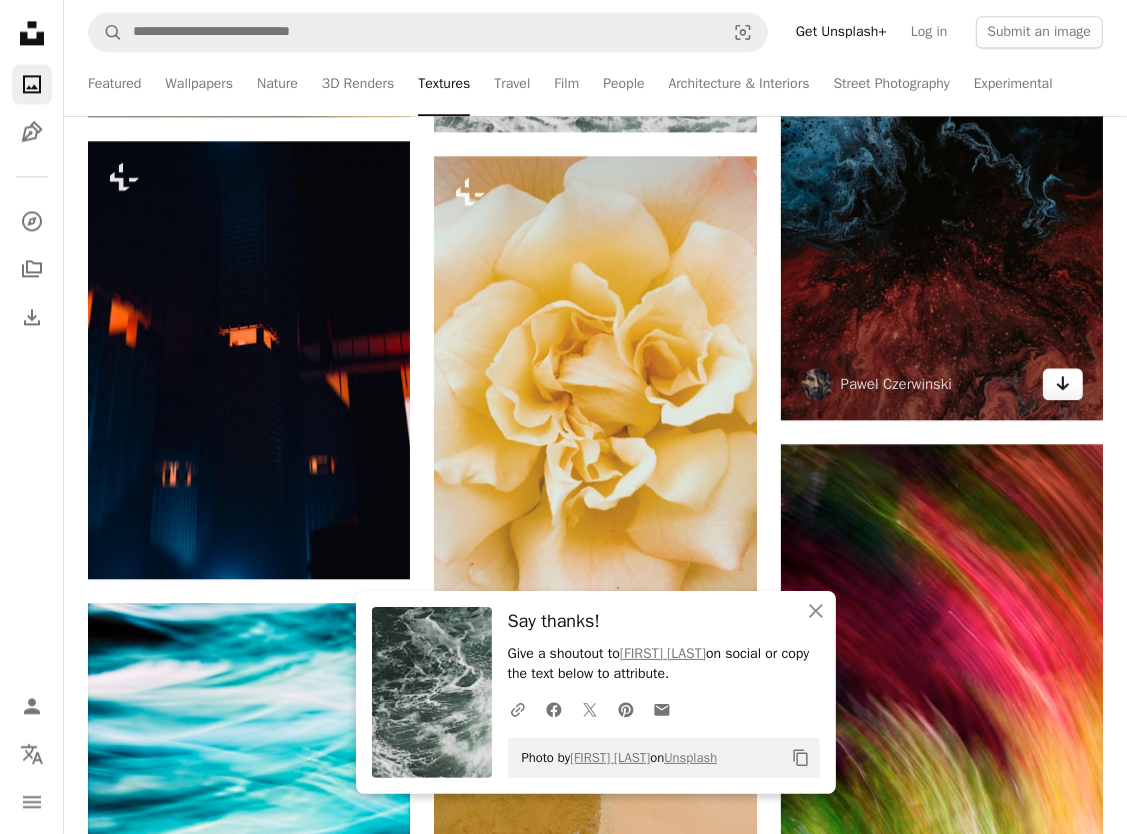 click on "Arrow pointing down" at bounding box center (1063, 384) 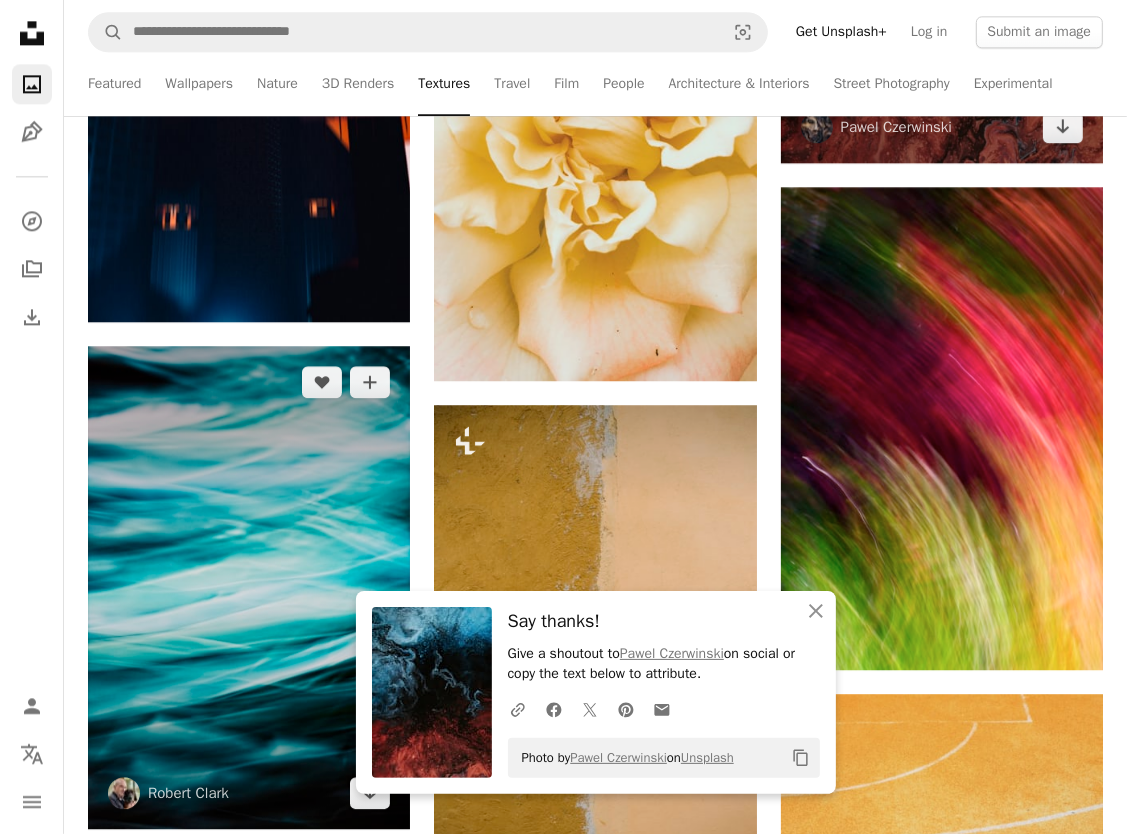 scroll, scrollTop: 60300, scrollLeft: 0, axis: vertical 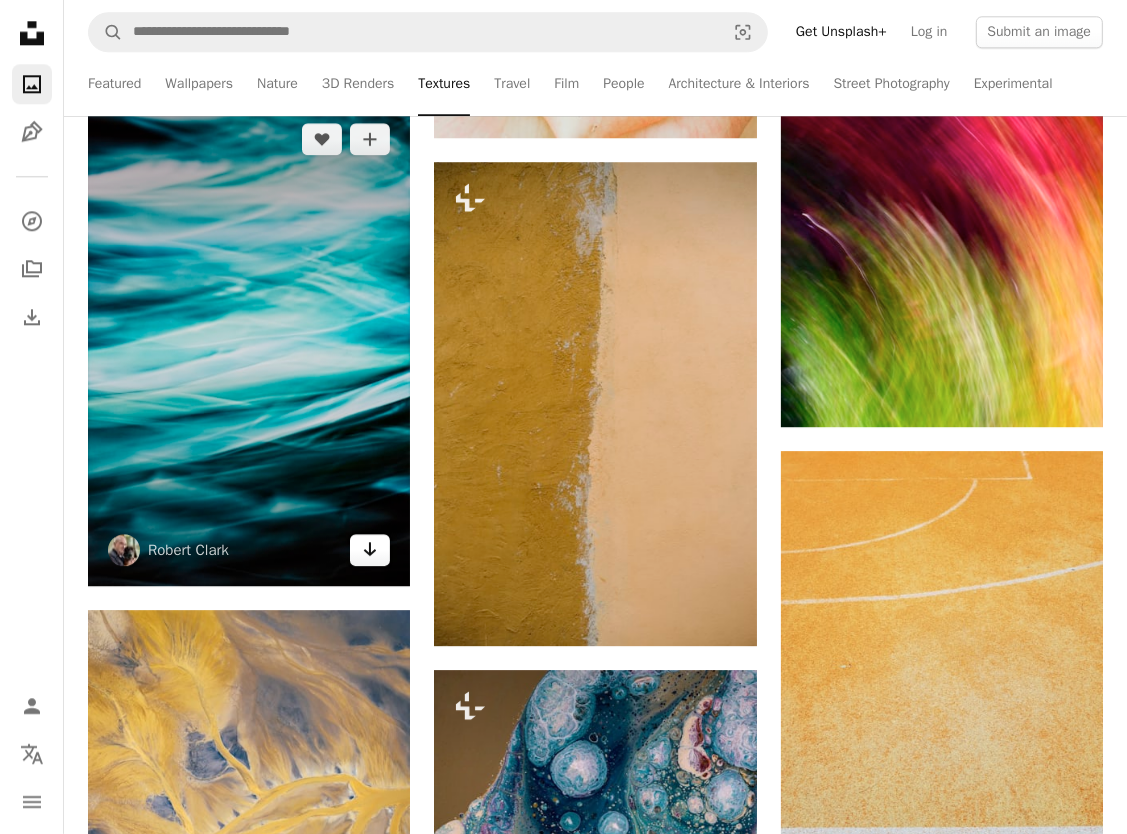 click on "Arrow pointing down" 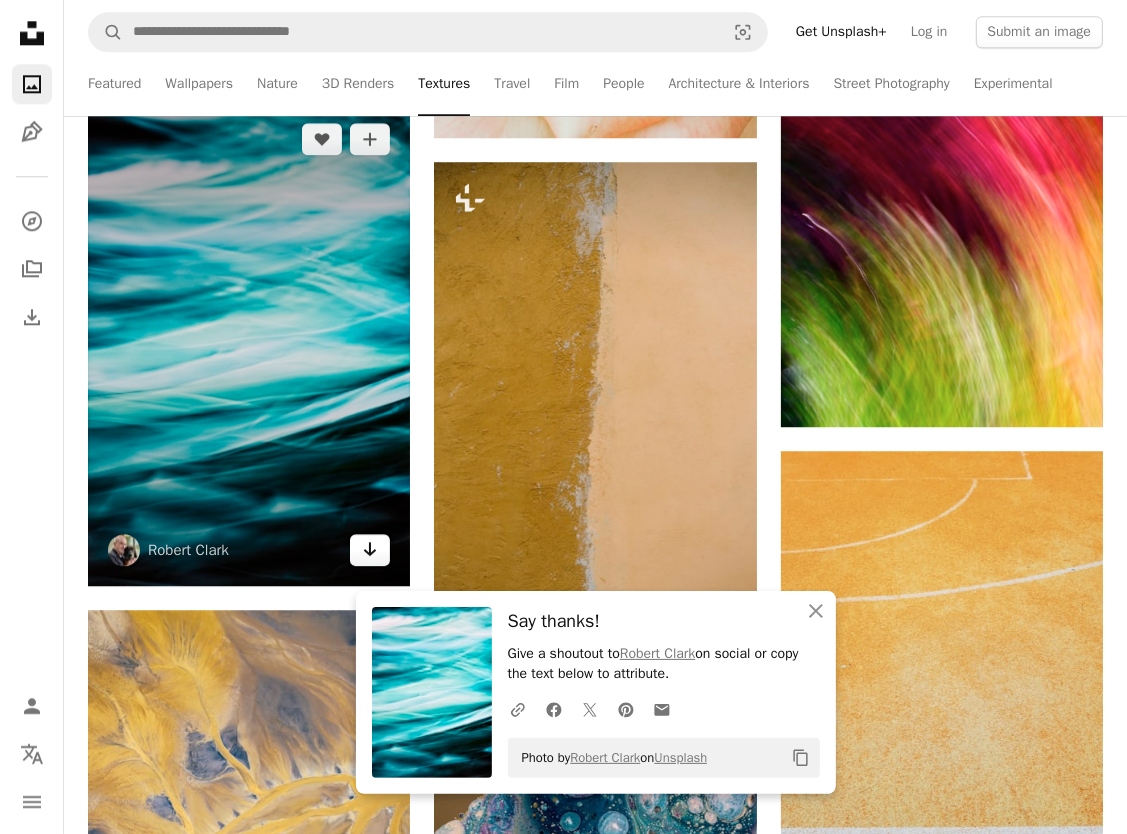 click on "Arrow pointing down" at bounding box center [370, 550] 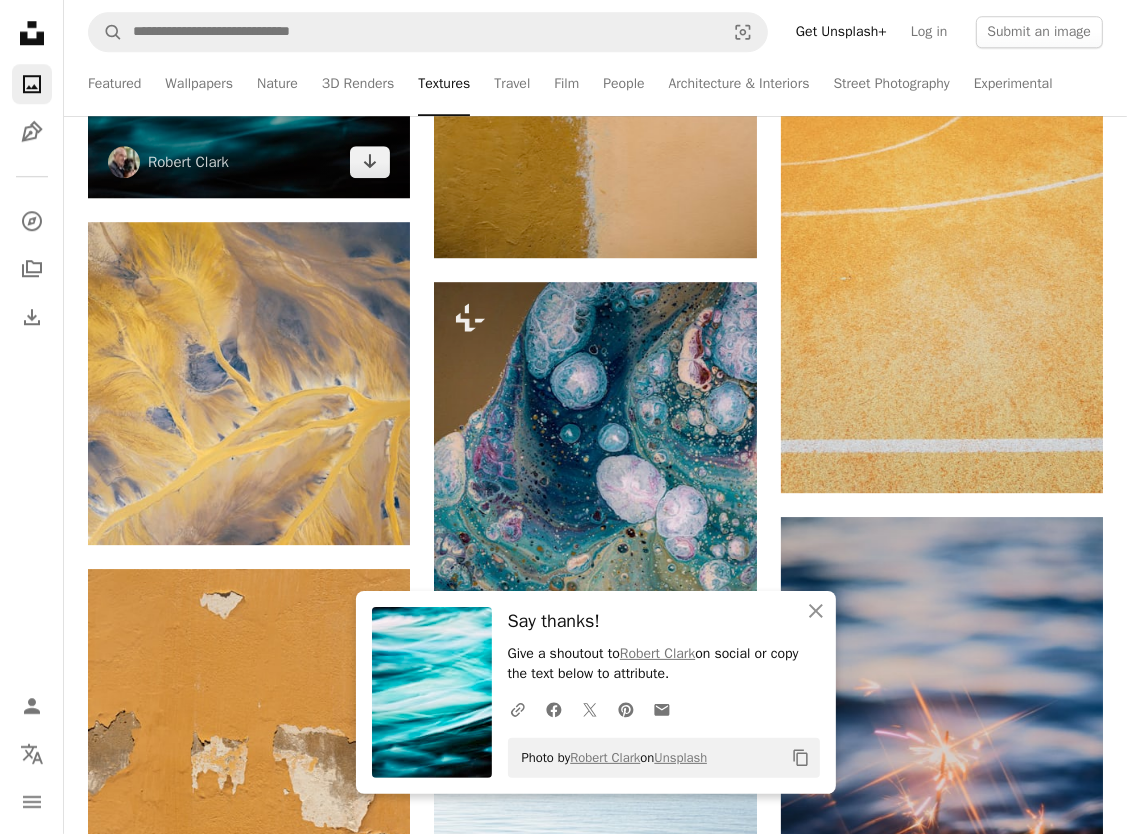 scroll, scrollTop: 60800, scrollLeft: 0, axis: vertical 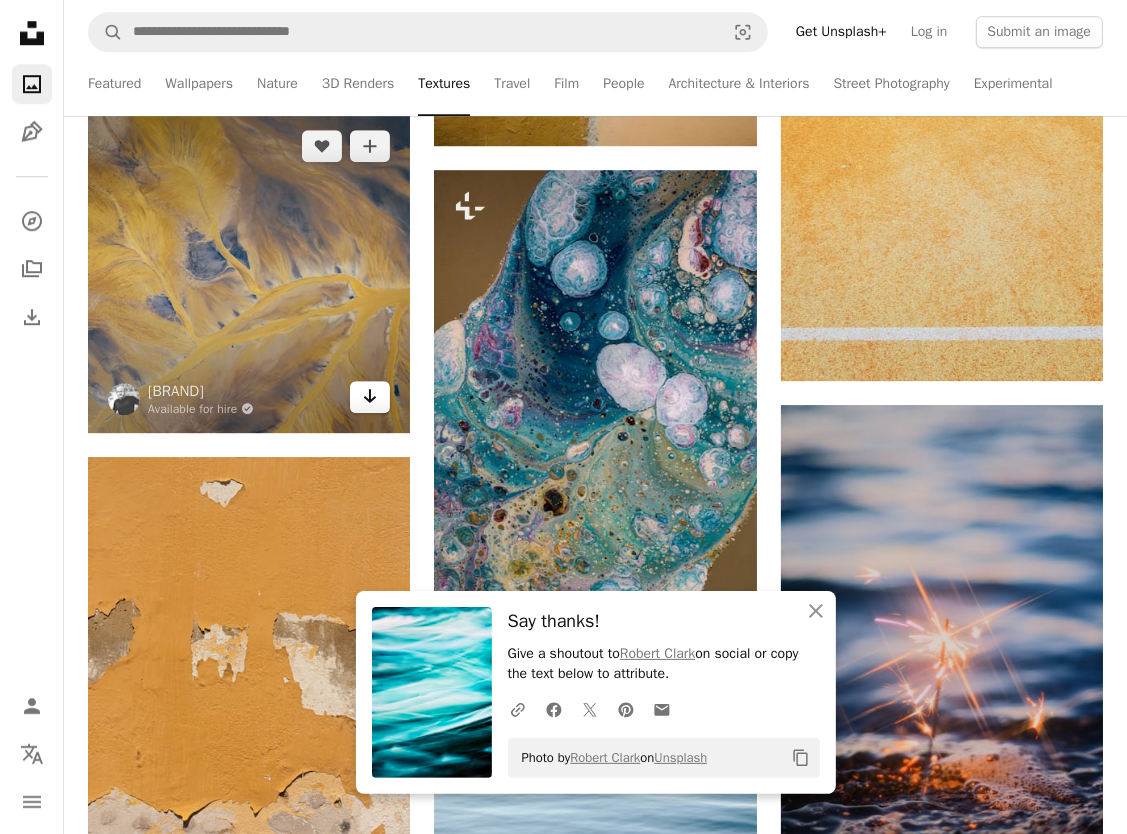 click 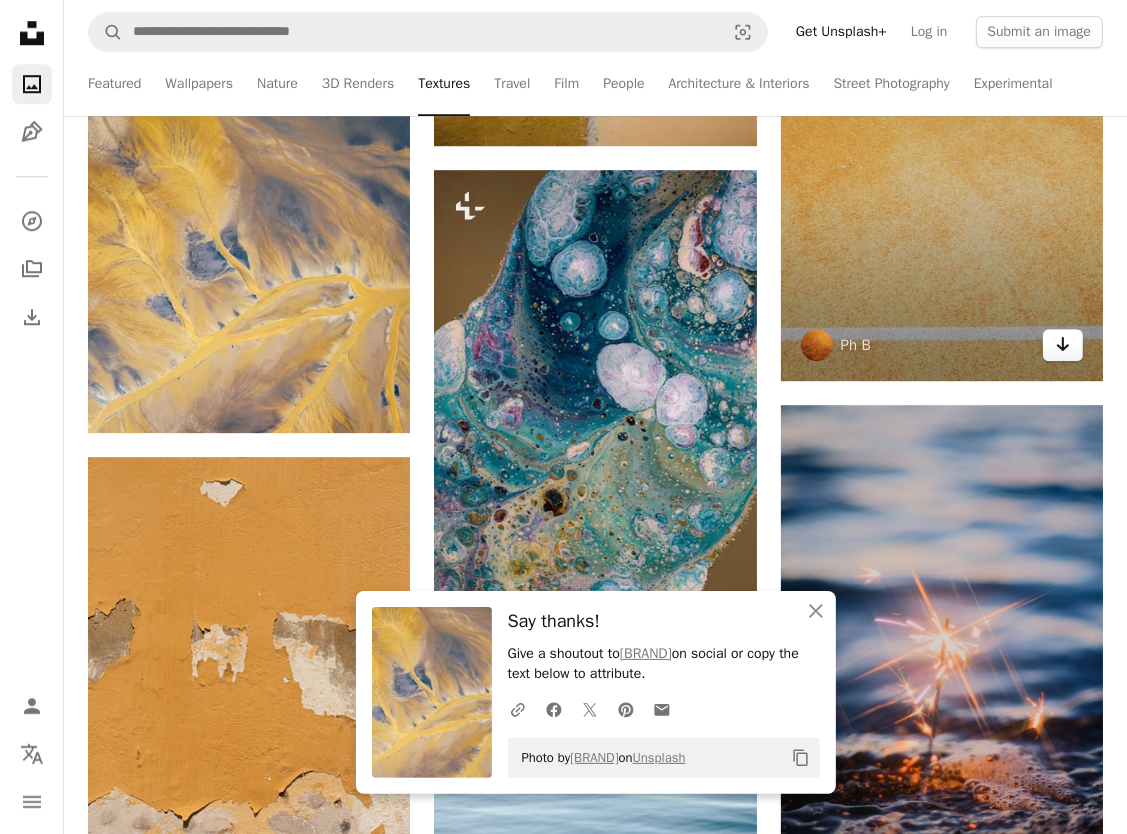 click on "Arrow pointing down" at bounding box center [1063, 345] 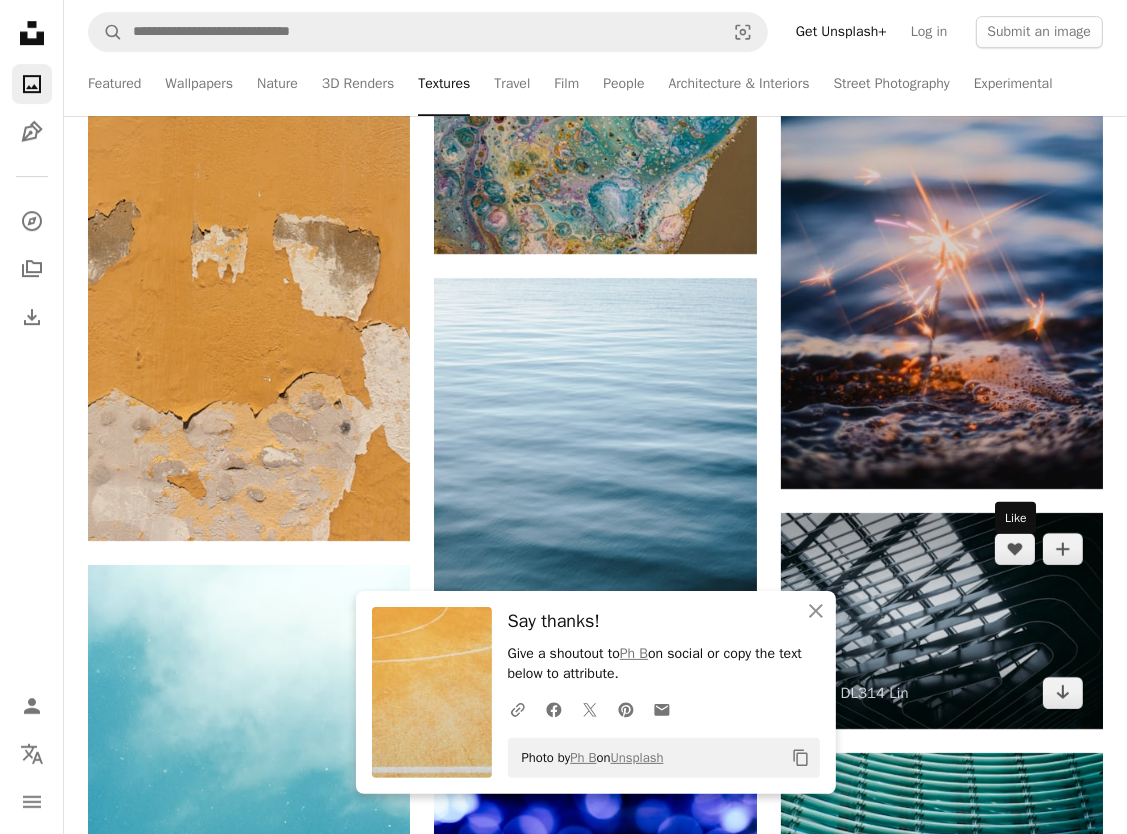 scroll, scrollTop: 61200, scrollLeft: 0, axis: vertical 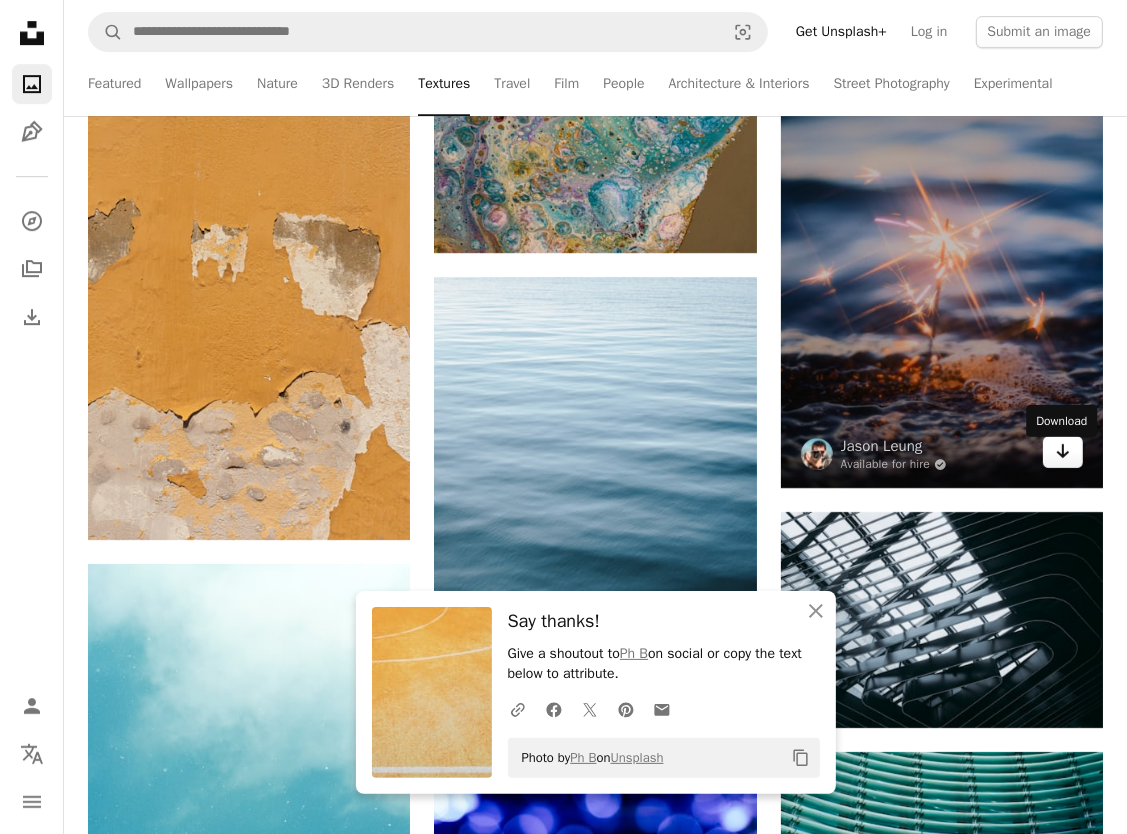 click on "Arrow pointing down" 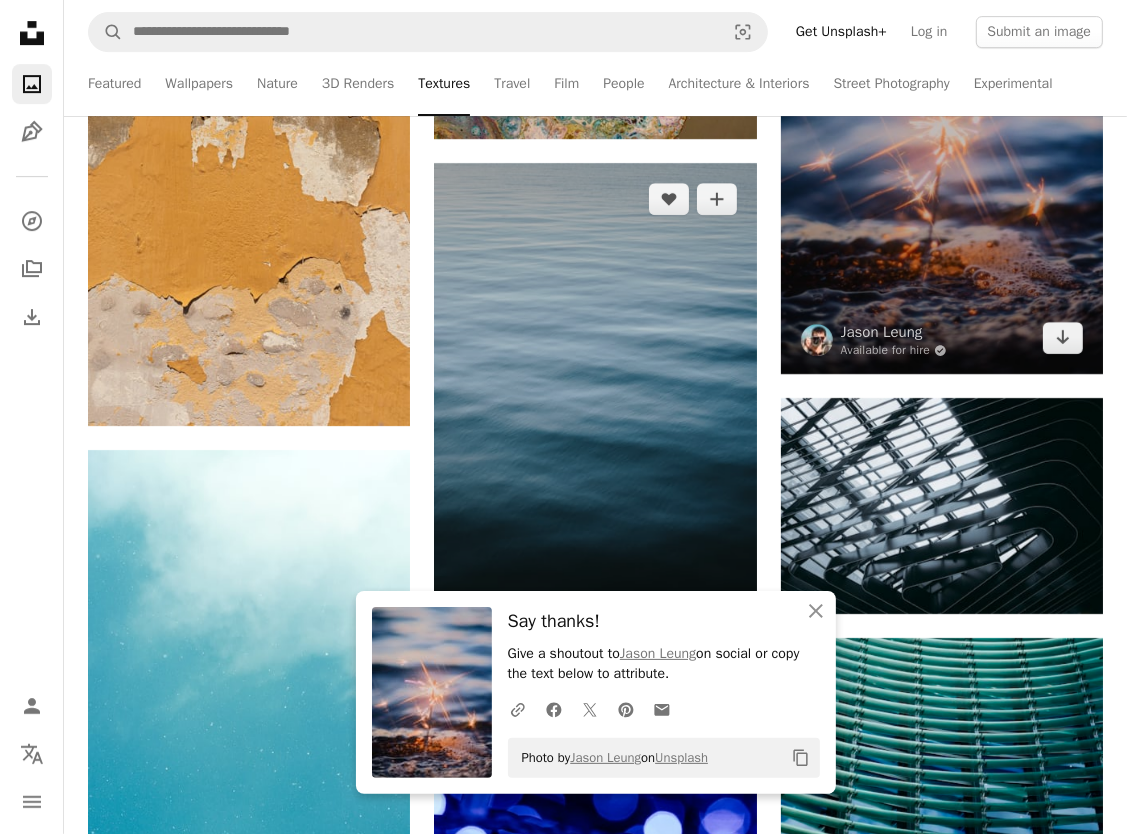 scroll, scrollTop: 61500, scrollLeft: 0, axis: vertical 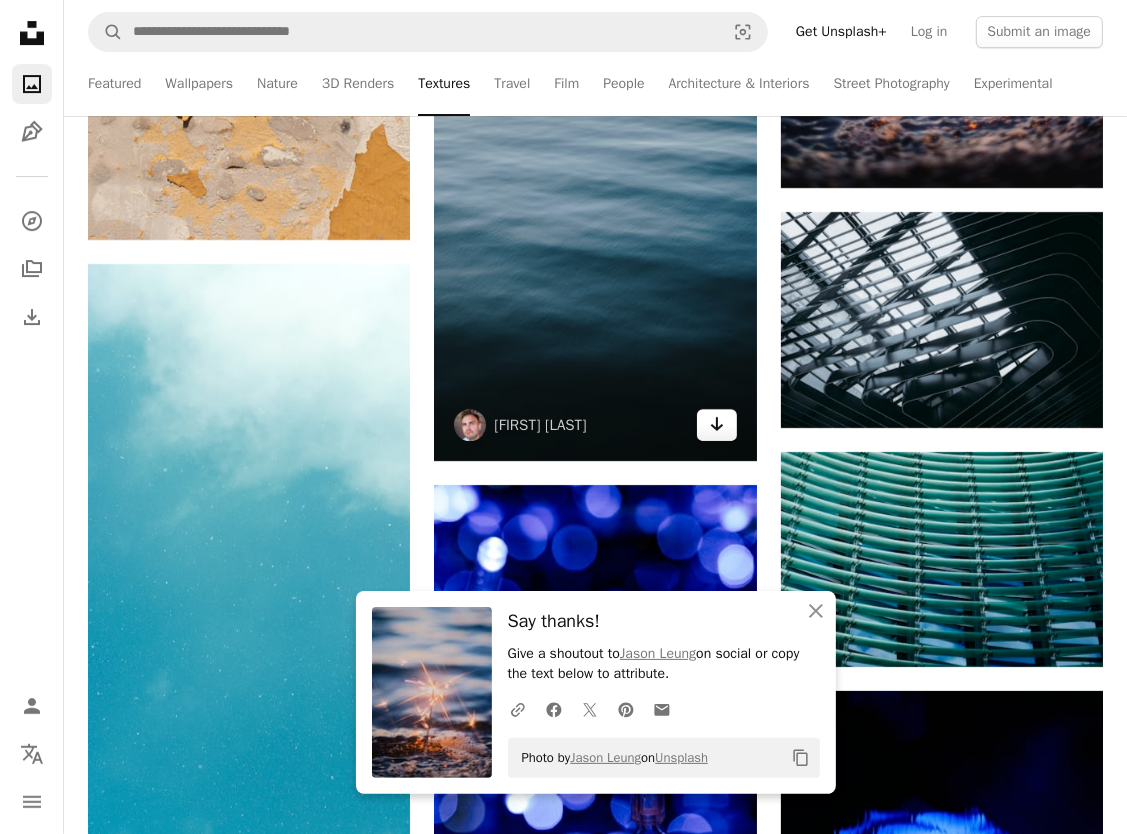 click 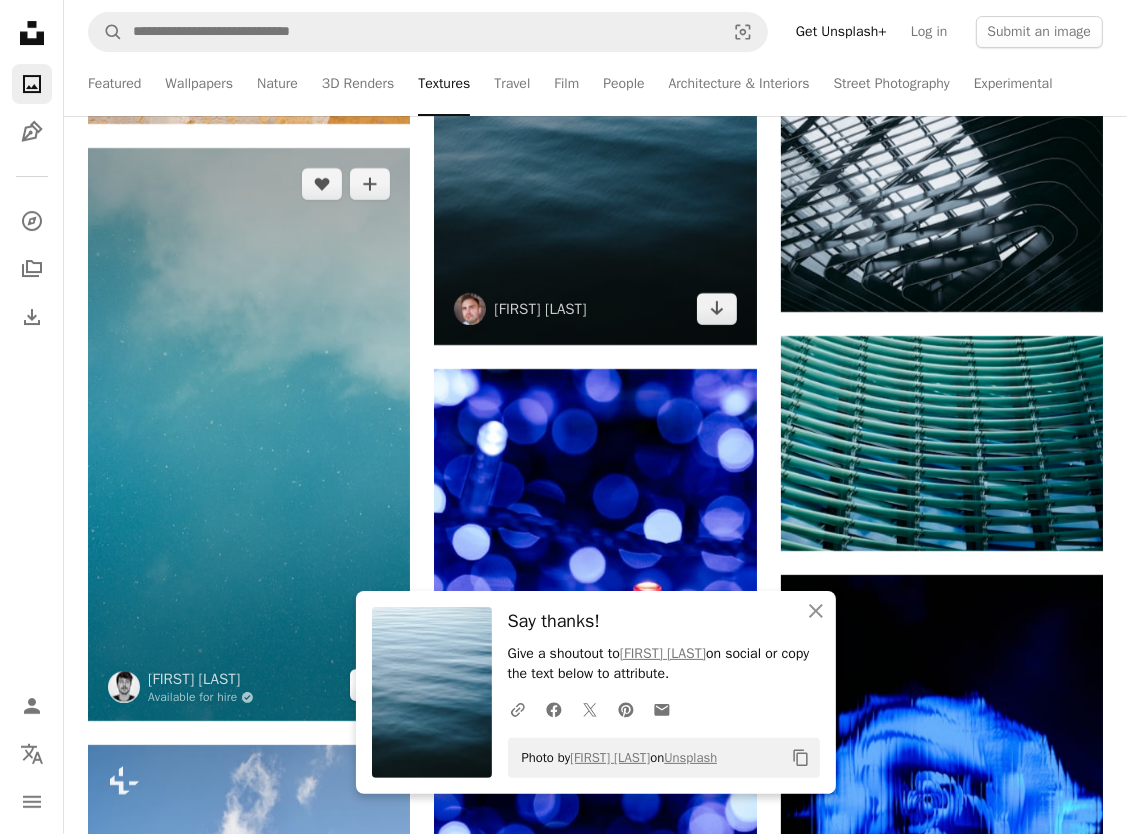 scroll, scrollTop: 61900, scrollLeft: 0, axis: vertical 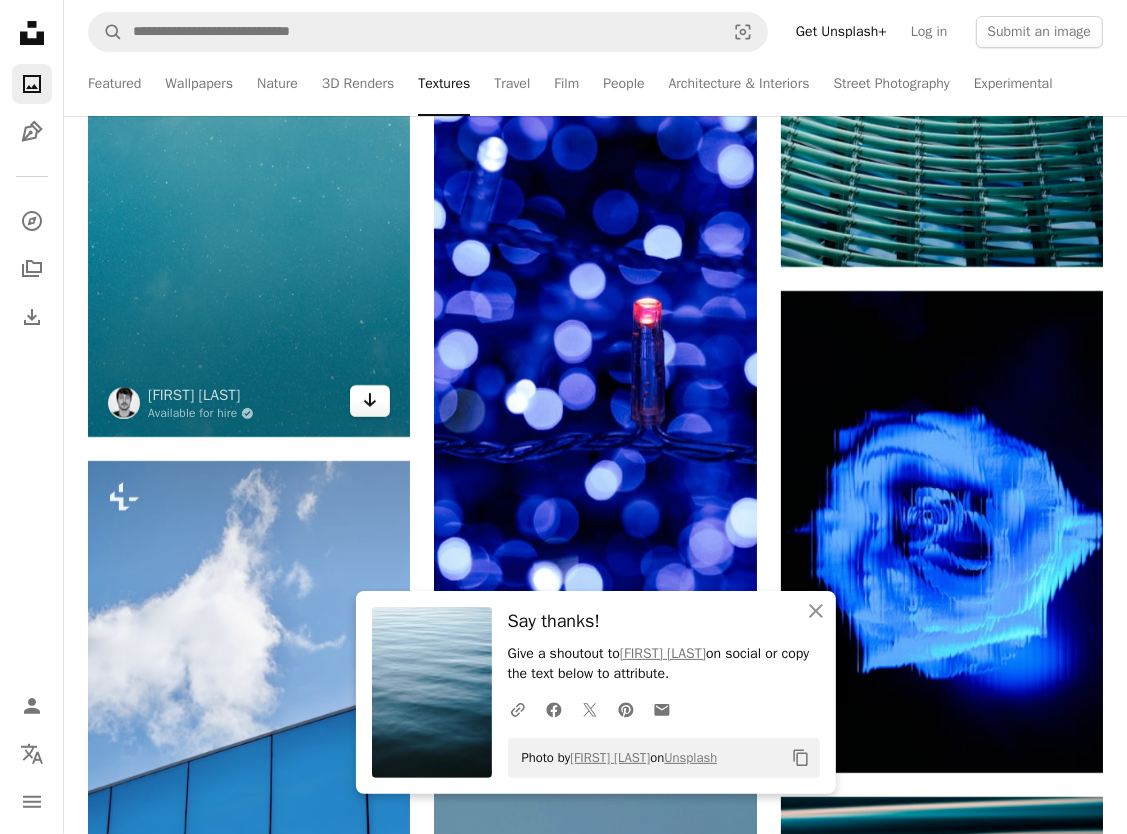 click on "Arrow pointing down" 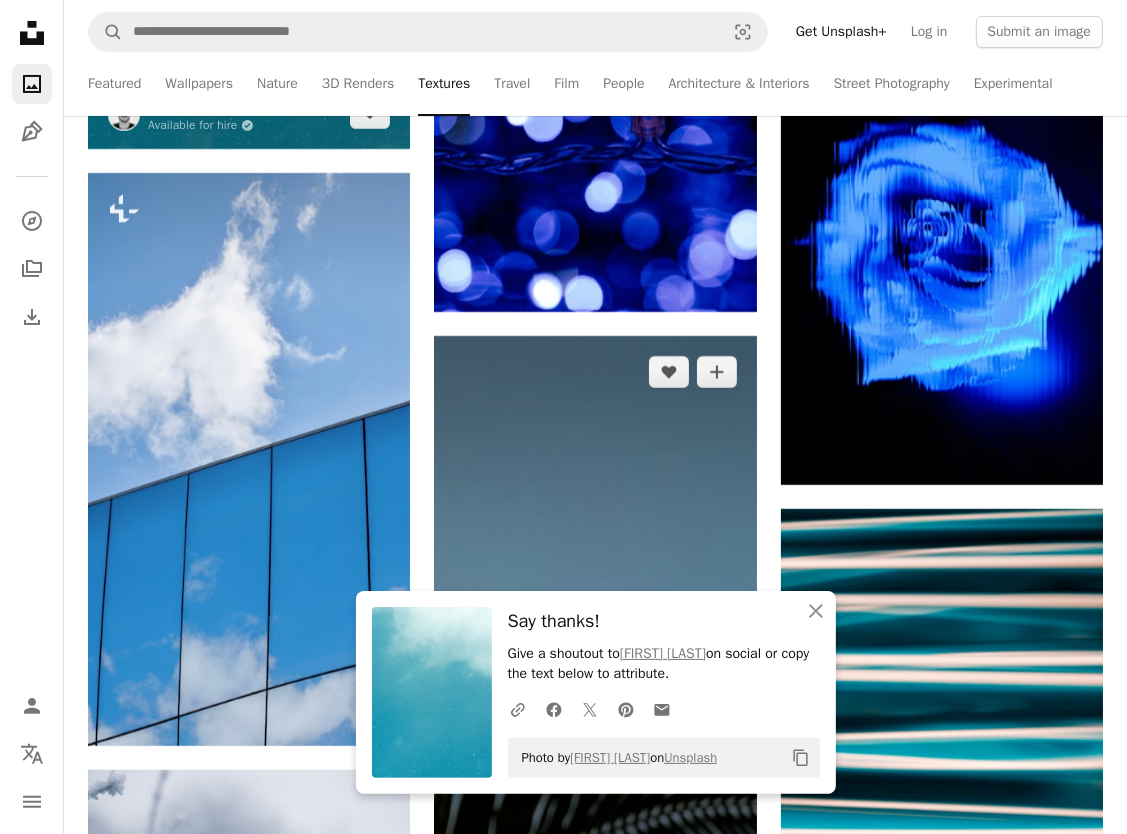 scroll, scrollTop: 62200, scrollLeft: 0, axis: vertical 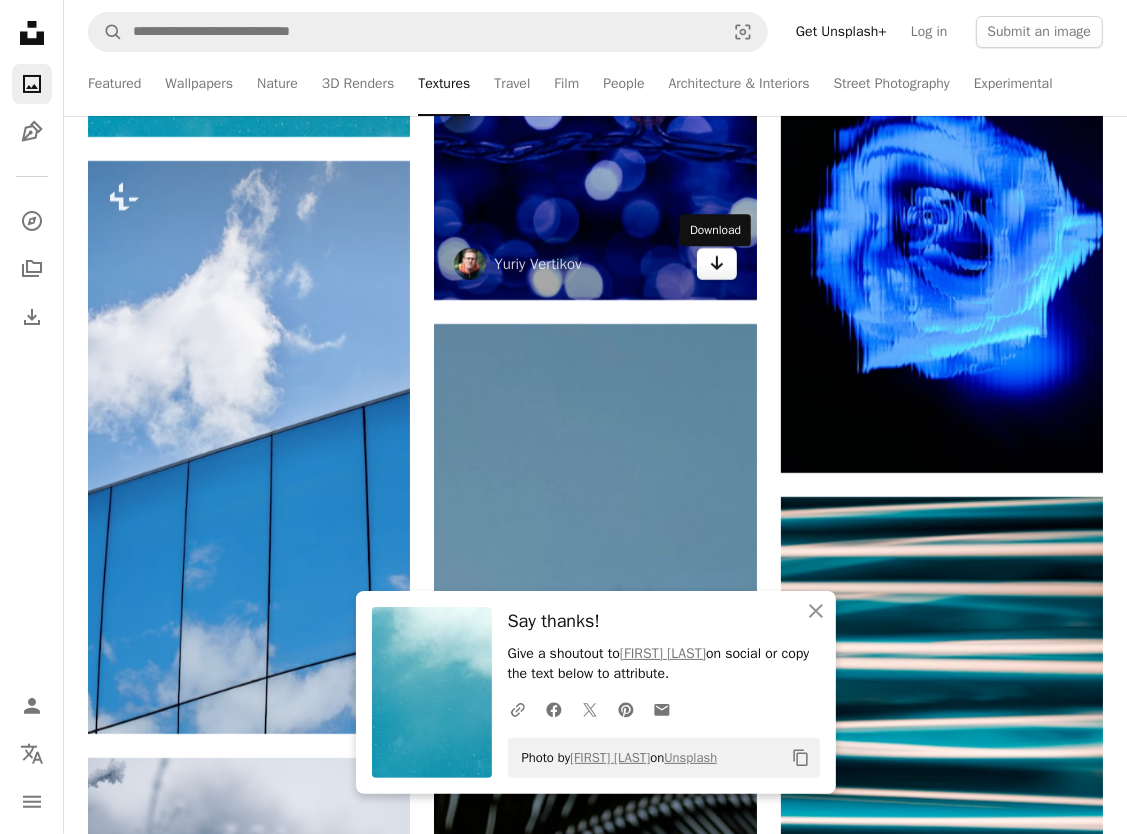 click 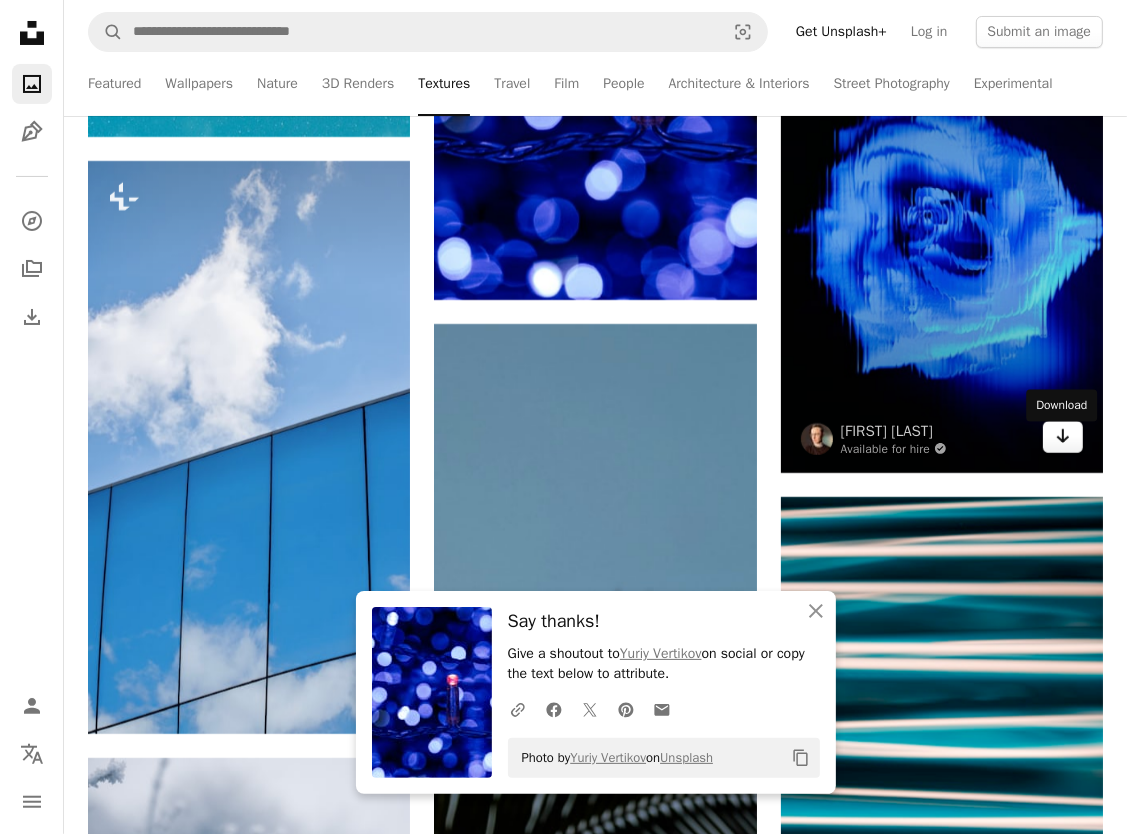 click on "Arrow pointing down" 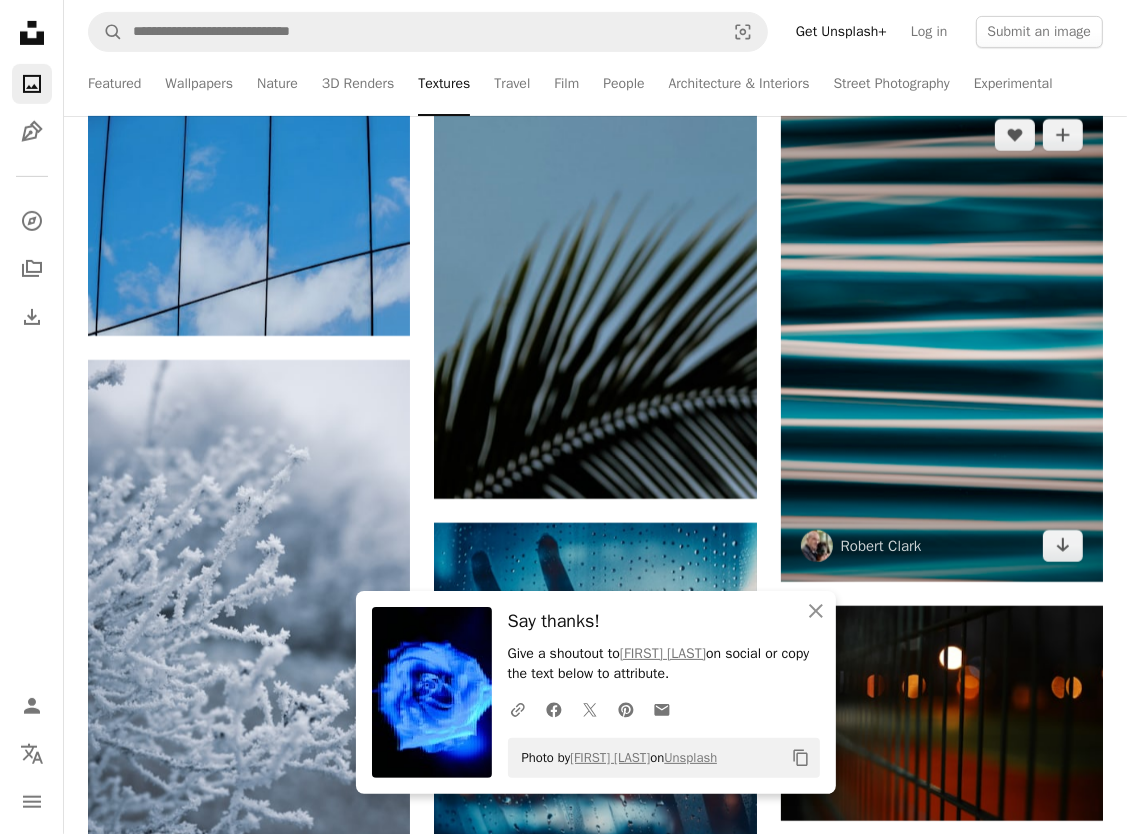 scroll, scrollTop: 62600, scrollLeft: 0, axis: vertical 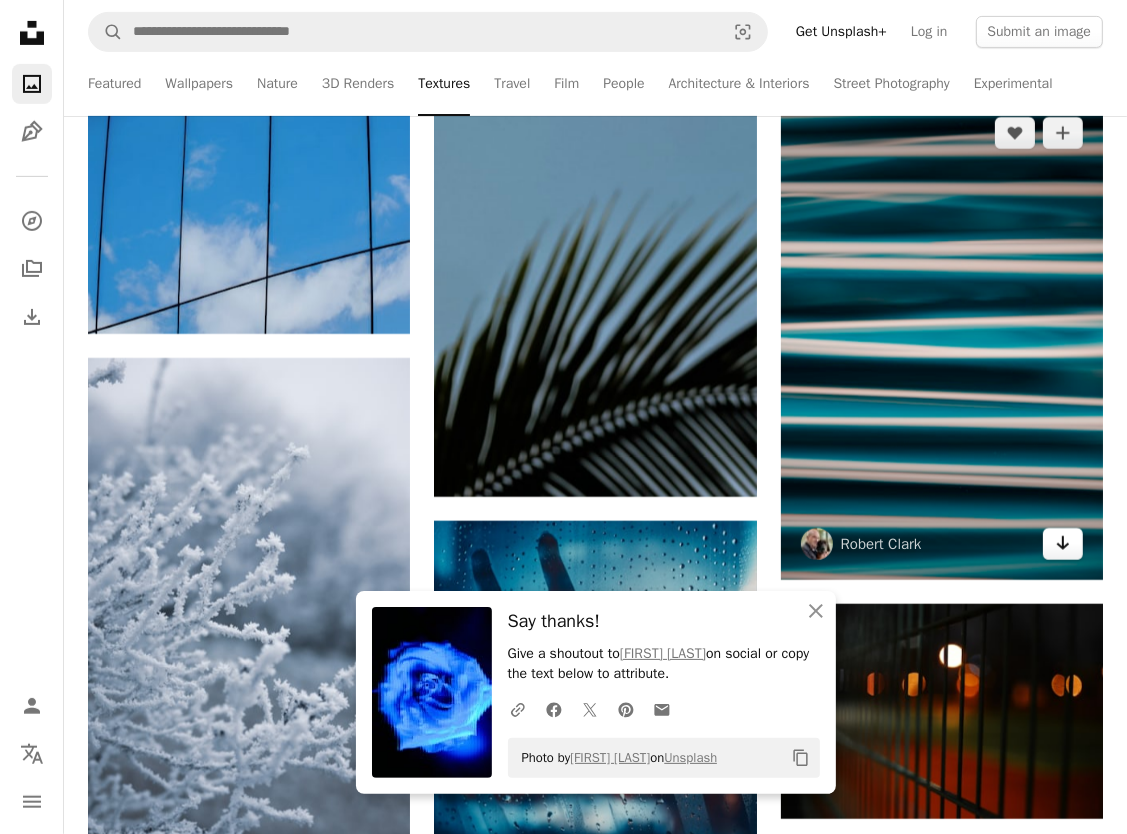 click on "Arrow pointing down" 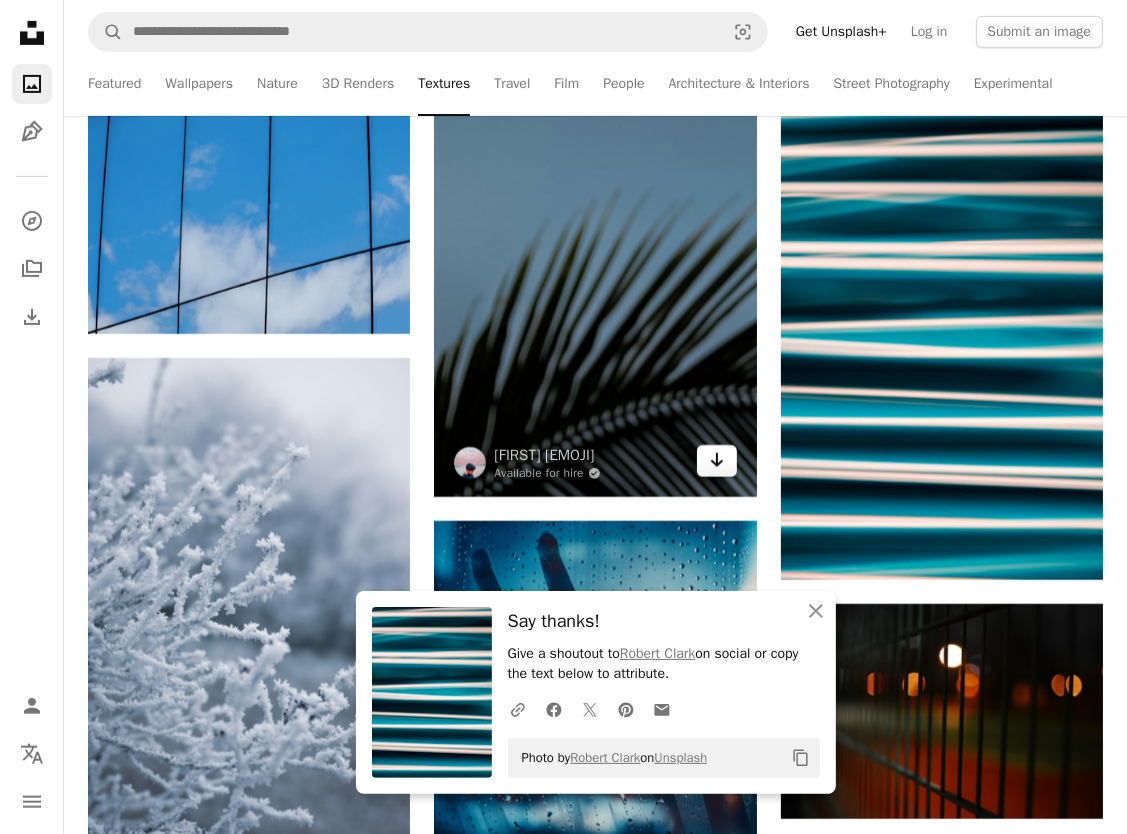 click 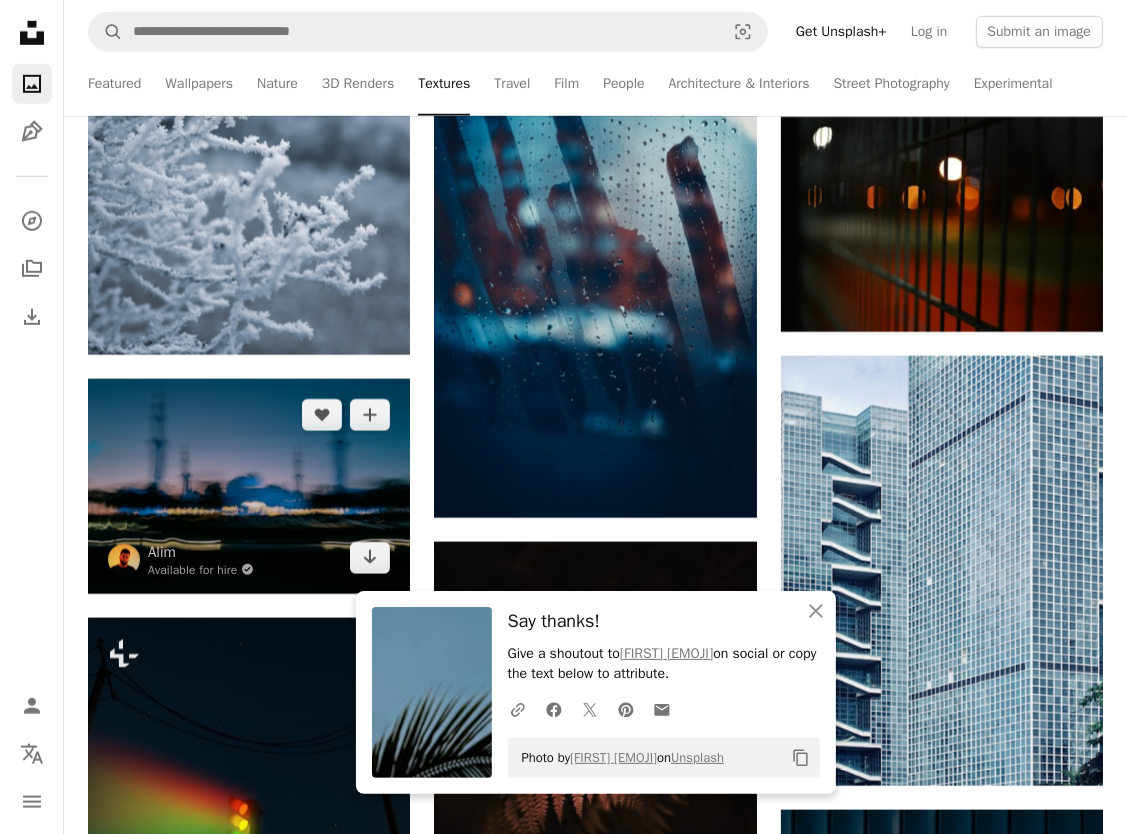 scroll, scrollTop: 63100, scrollLeft: 0, axis: vertical 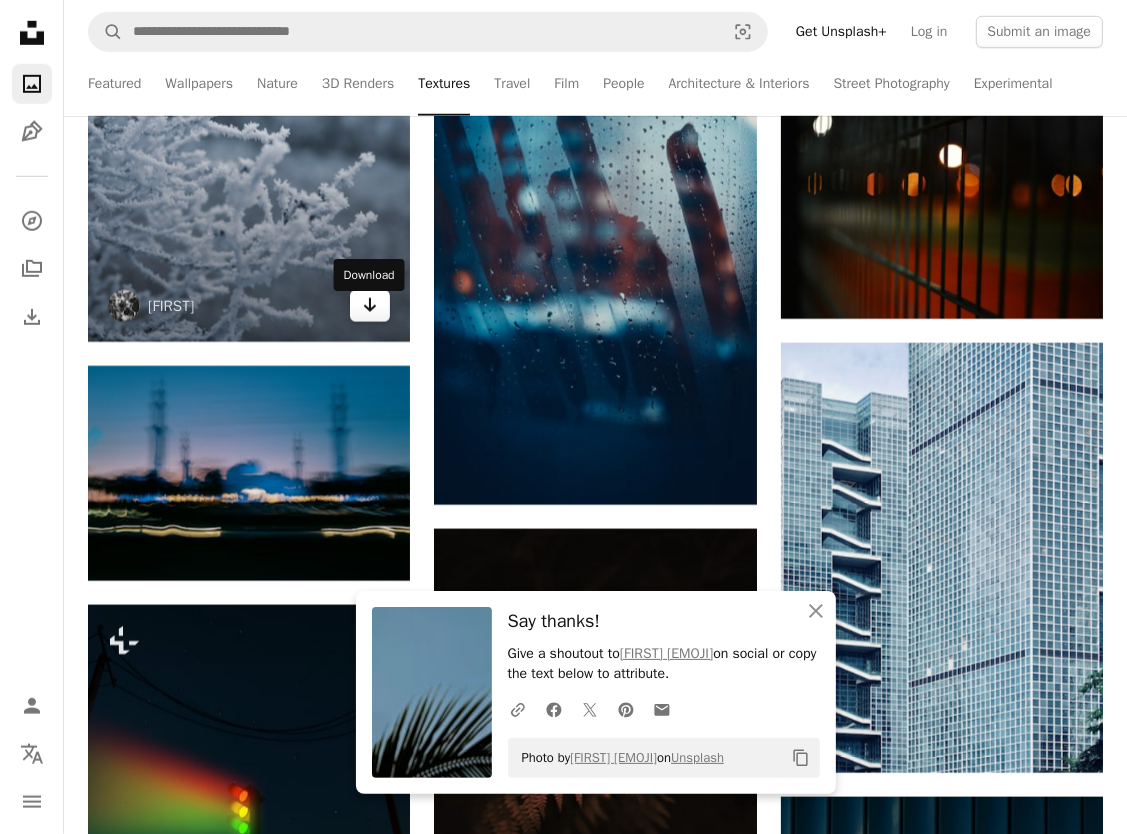 click on "Arrow pointing down" 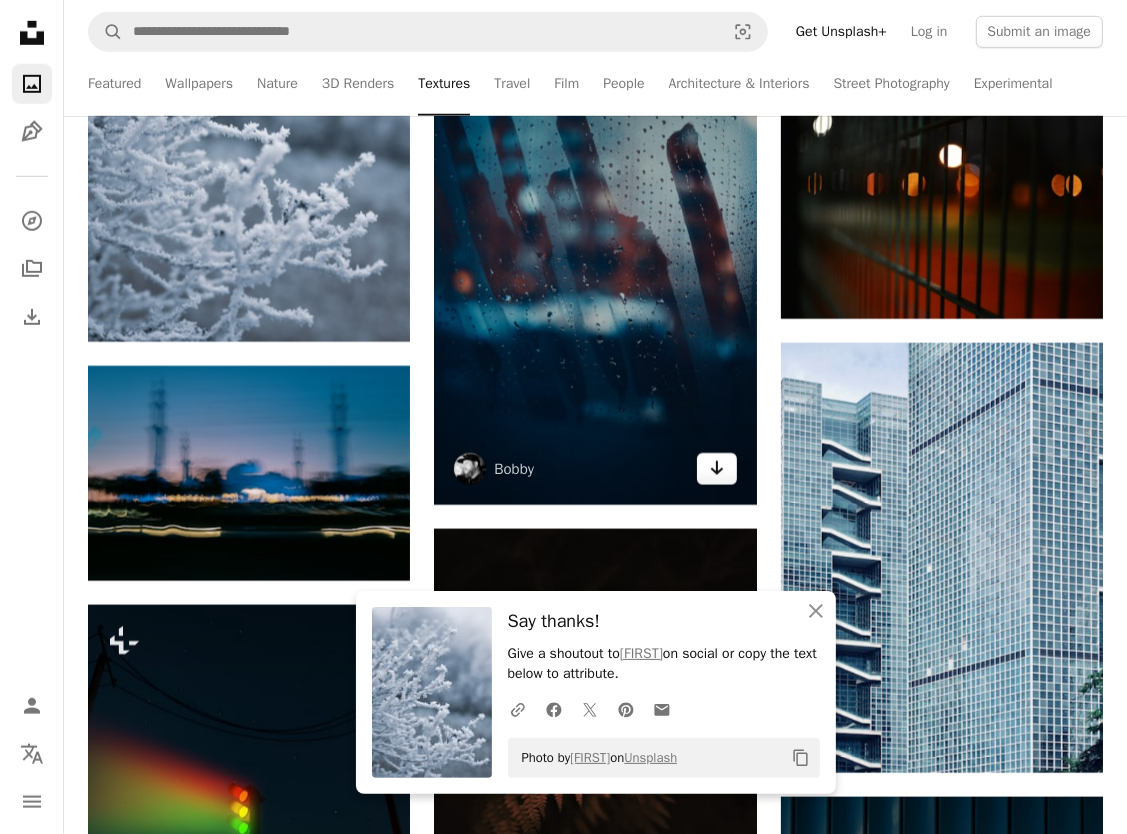 click on "Arrow pointing down" at bounding box center [717, 469] 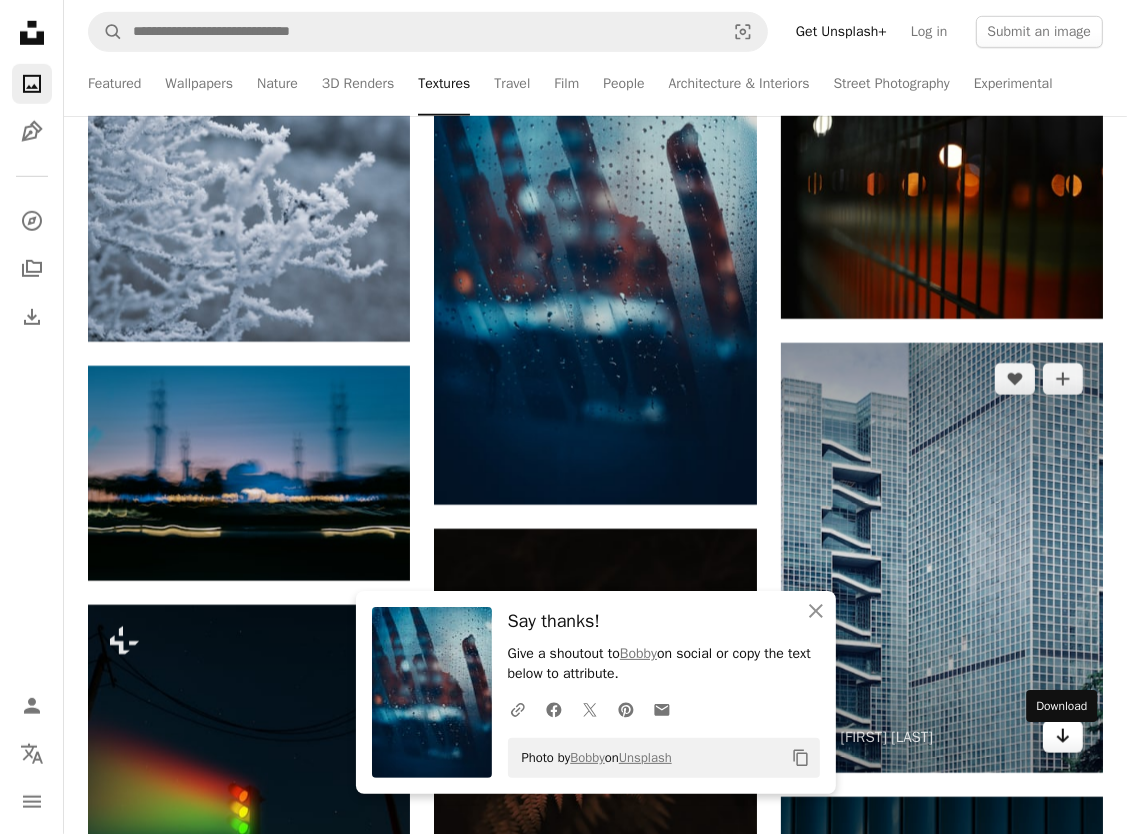 click on "Arrow pointing down" 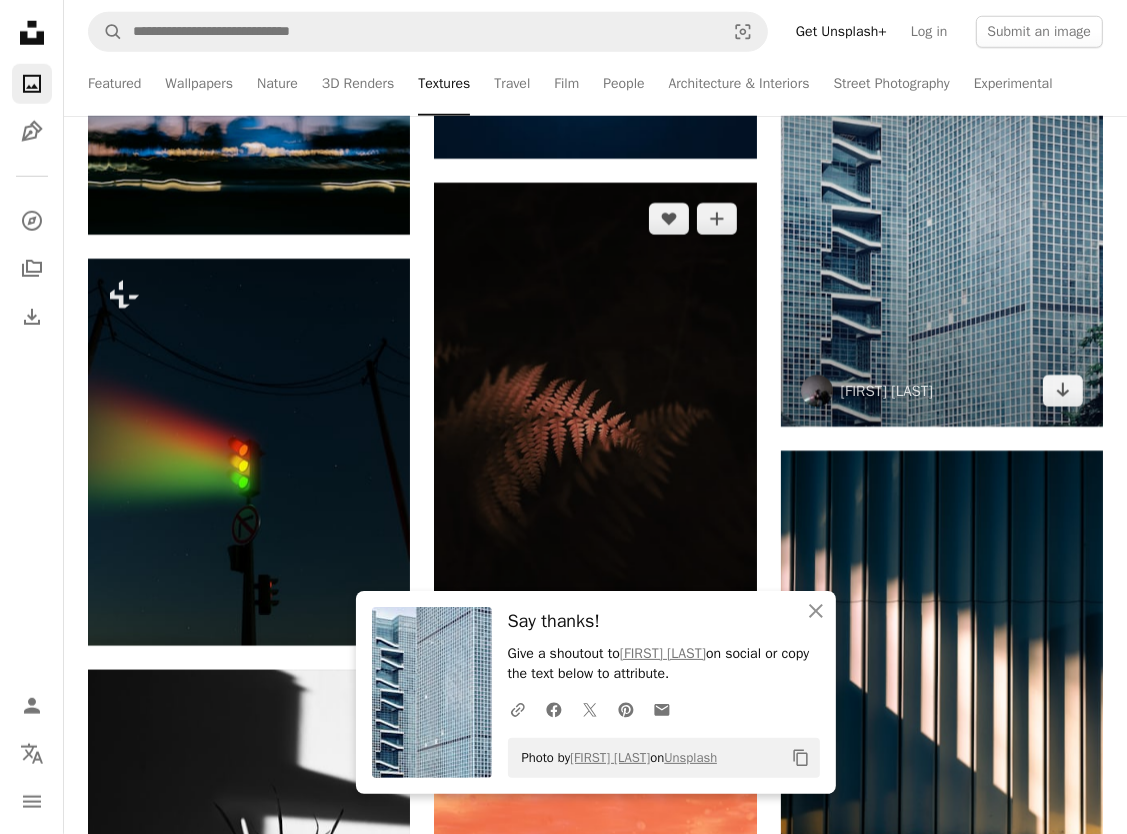 scroll, scrollTop: 63600, scrollLeft: 0, axis: vertical 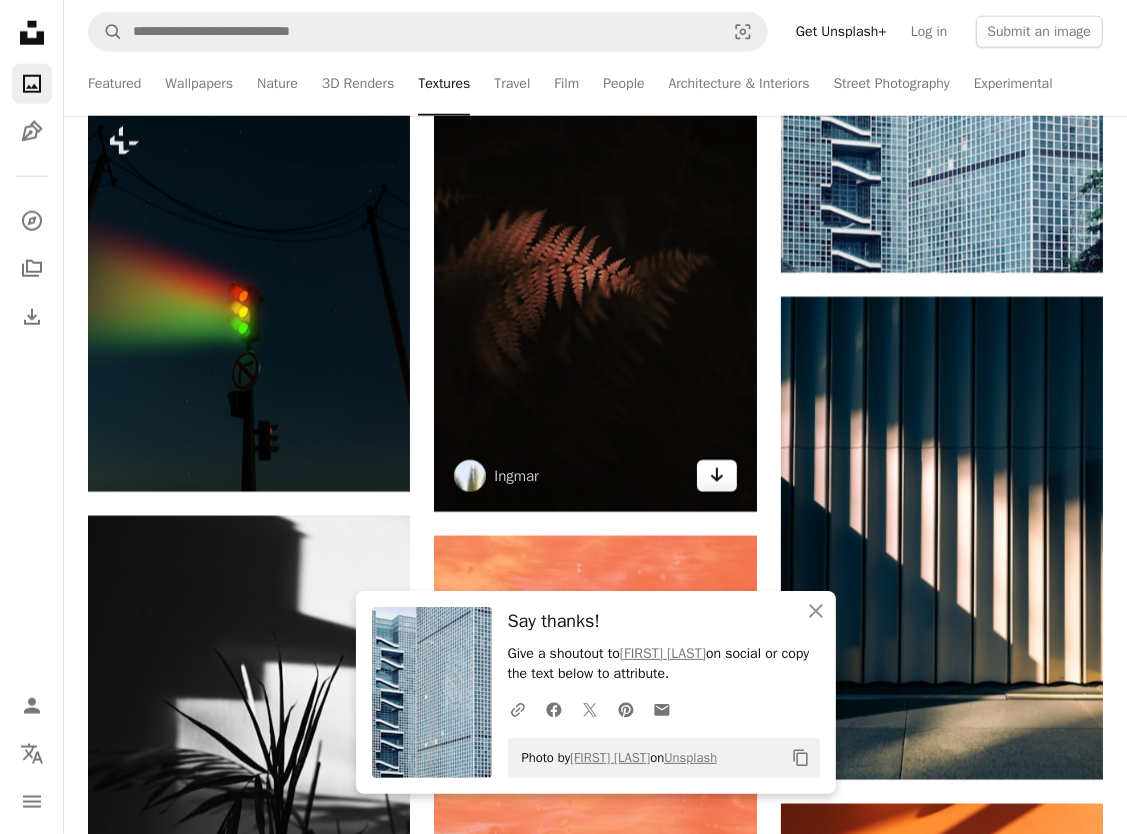click on "Arrow pointing down" at bounding box center [717, 476] 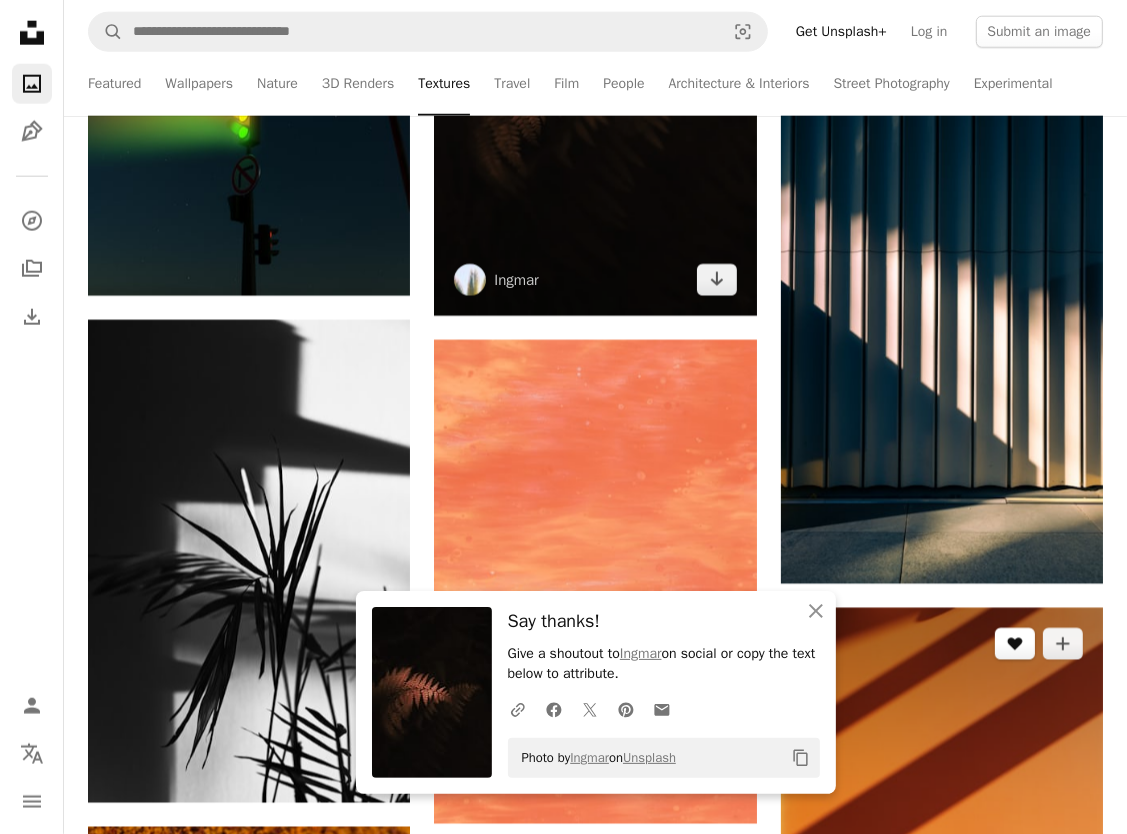 scroll, scrollTop: 63900, scrollLeft: 0, axis: vertical 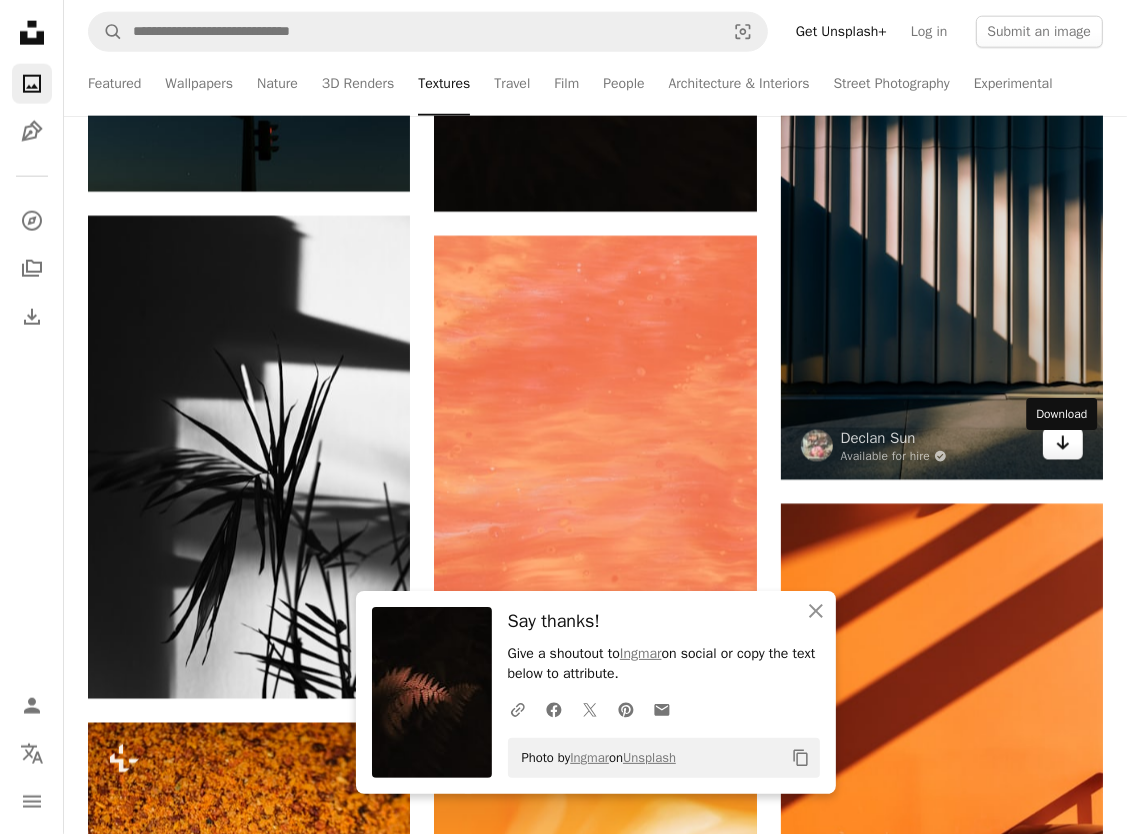 click on "Arrow pointing down" 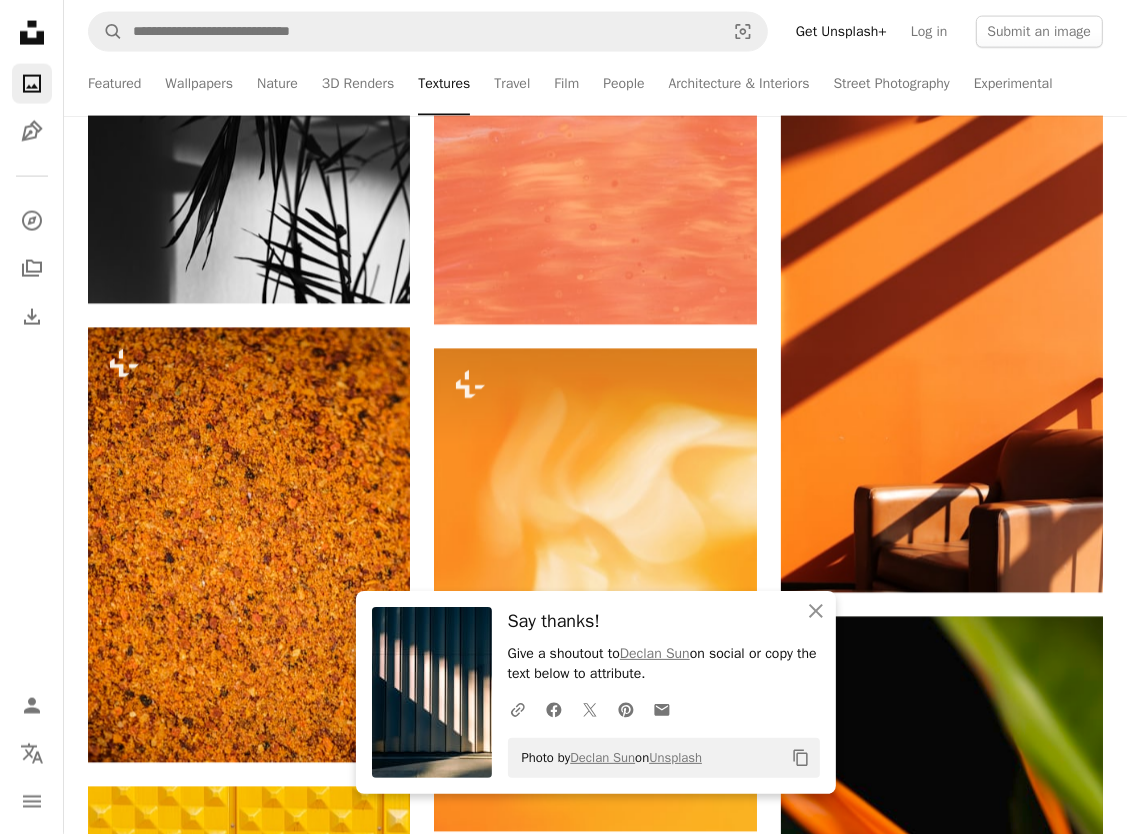 scroll, scrollTop: 64300, scrollLeft: 0, axis: vertical 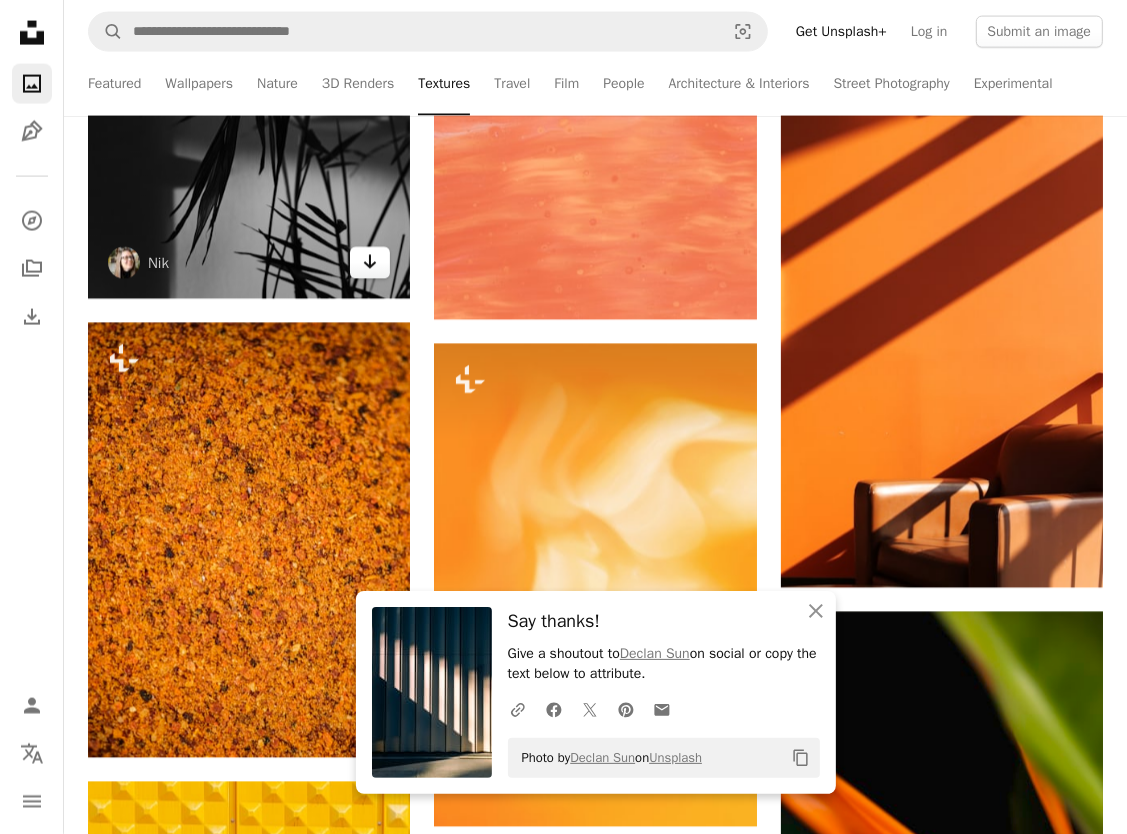 click on "Arrow pointing down" 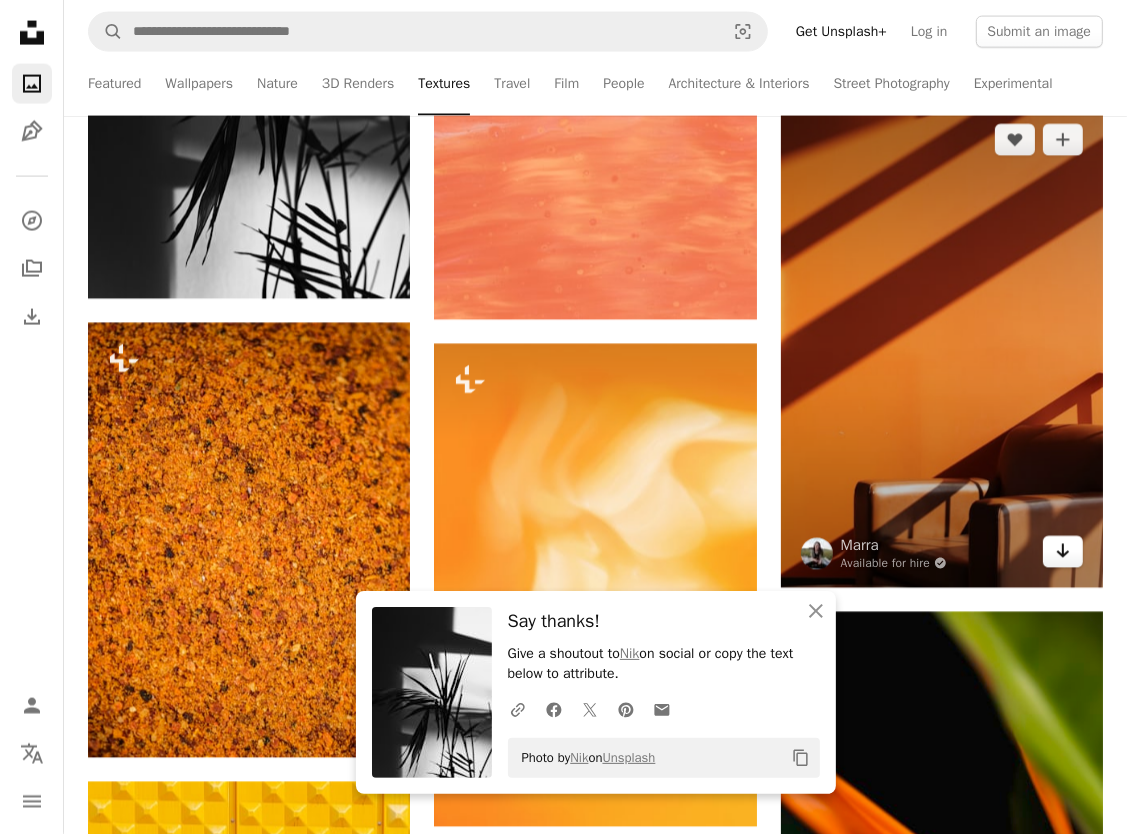 click on "Arrow pointing down" 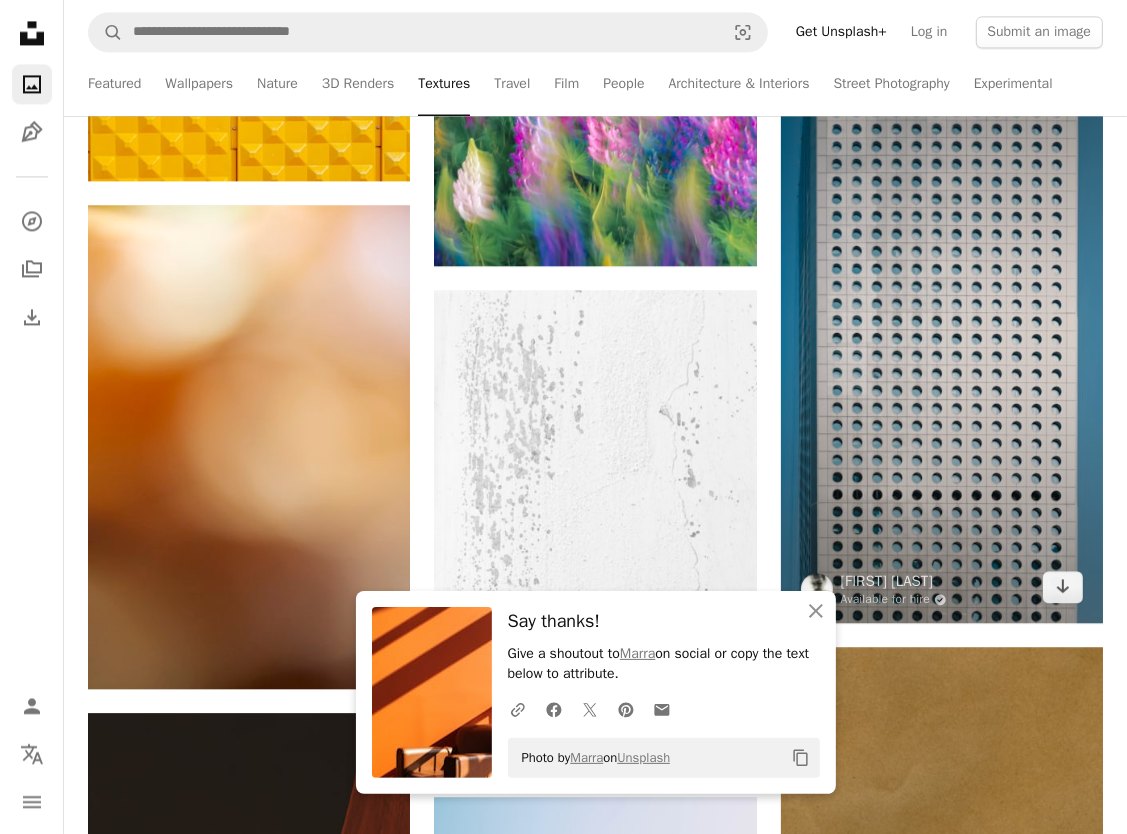 scroll, scrollTop: 65400, scrollLeft: 0, axis: vertical 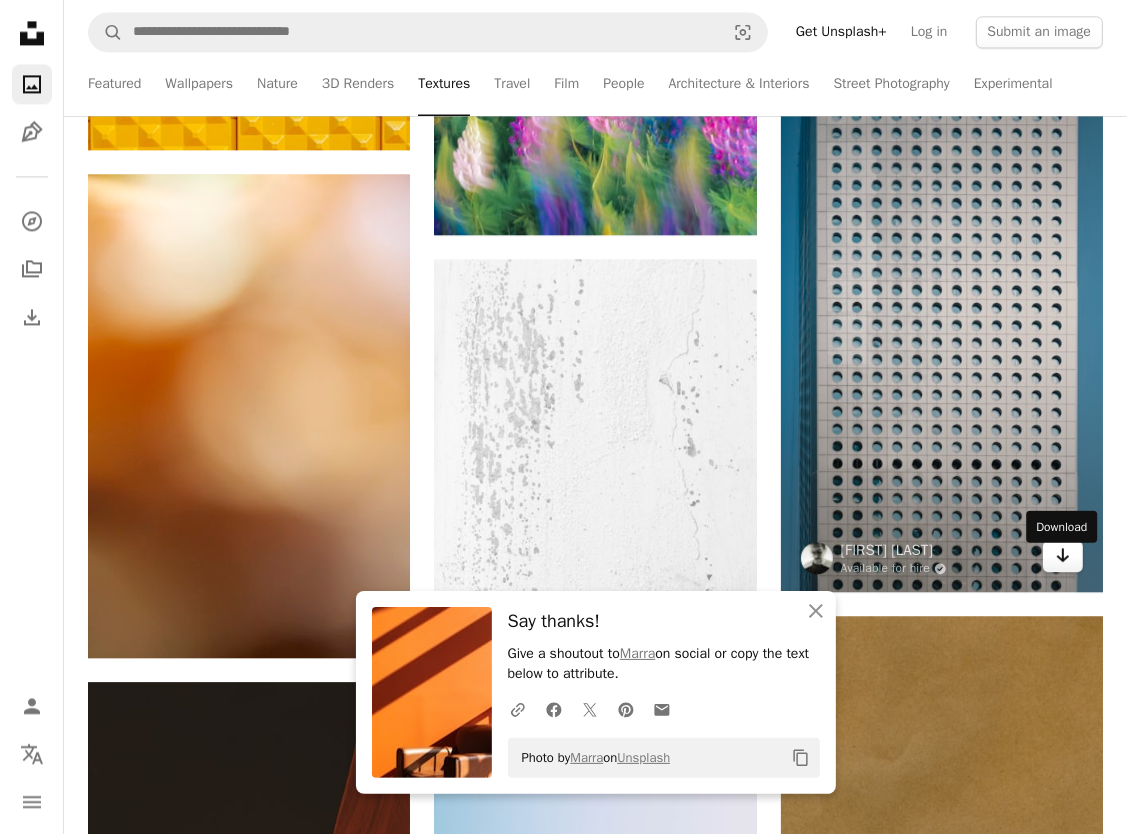 click on "Arrow pointing down" 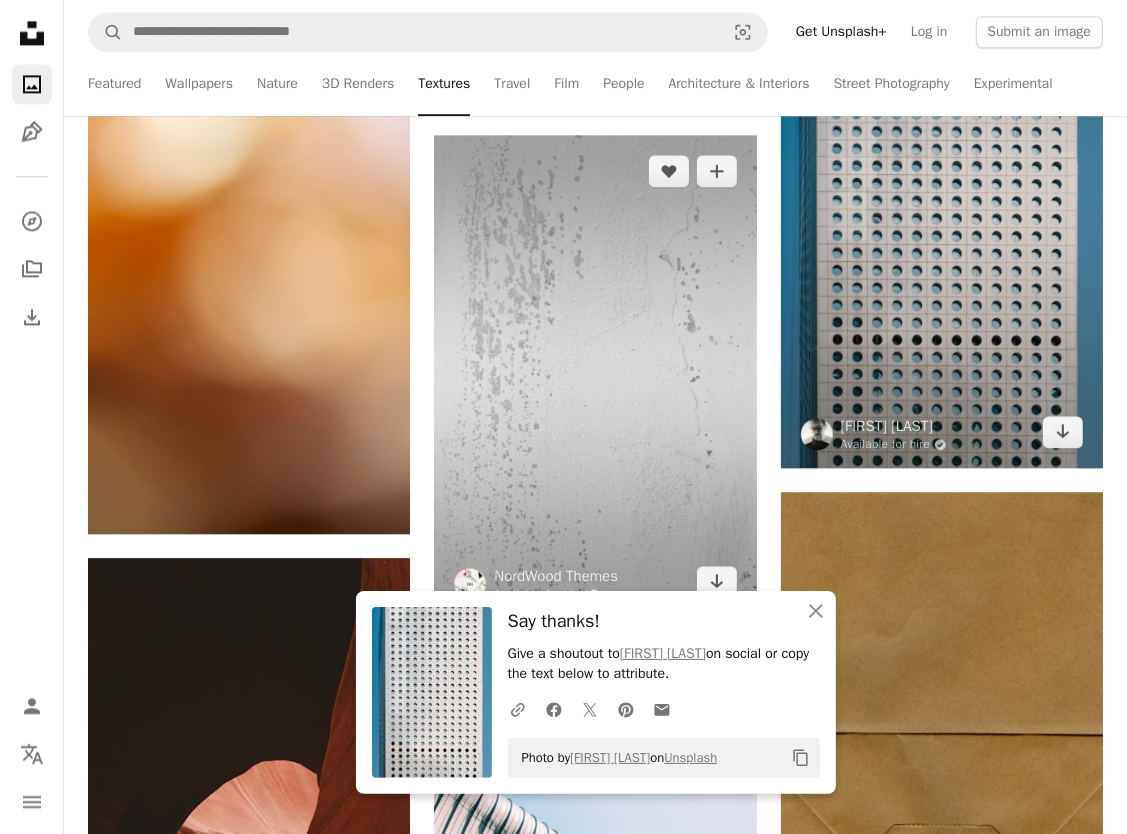 scroll, scrollTop: 65700, scrollLeft: 0, axis: vertical 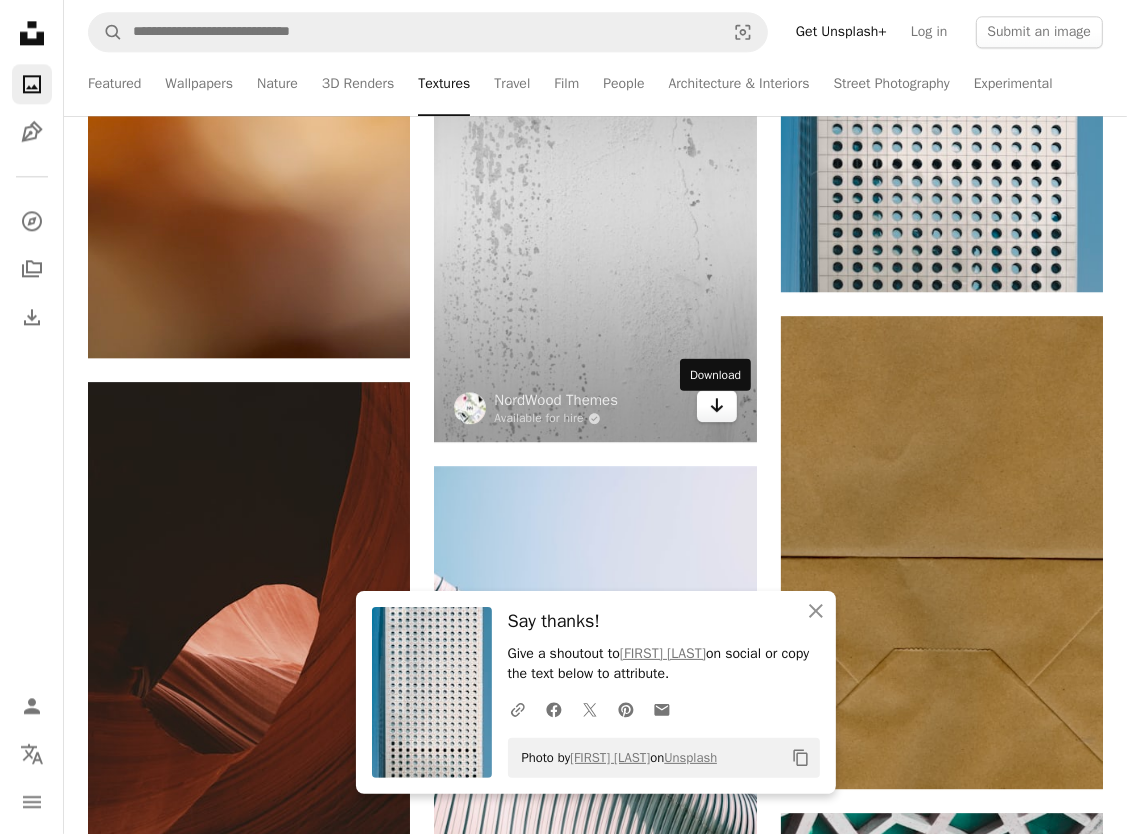 click on "Arrow pointing down" at bounding box center [717, 406] 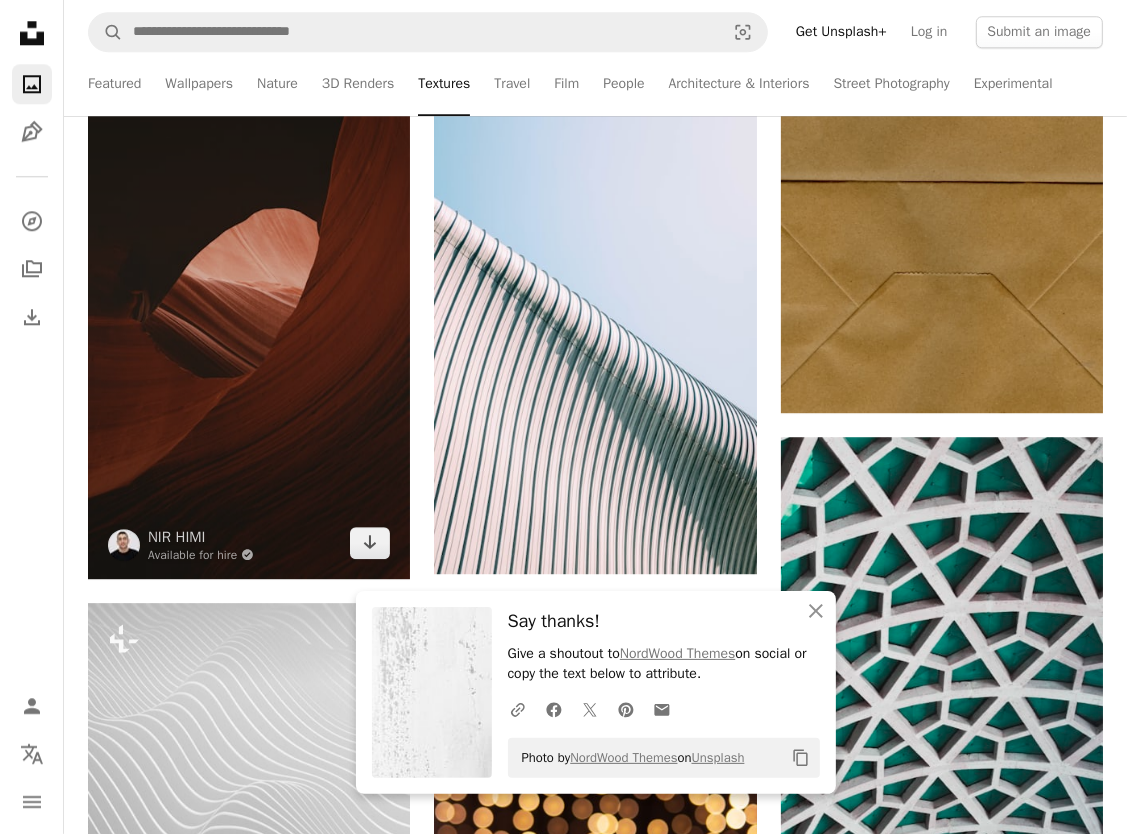 scroll, scrollTop: 66100, scrollLeft: 0, axis: vertical 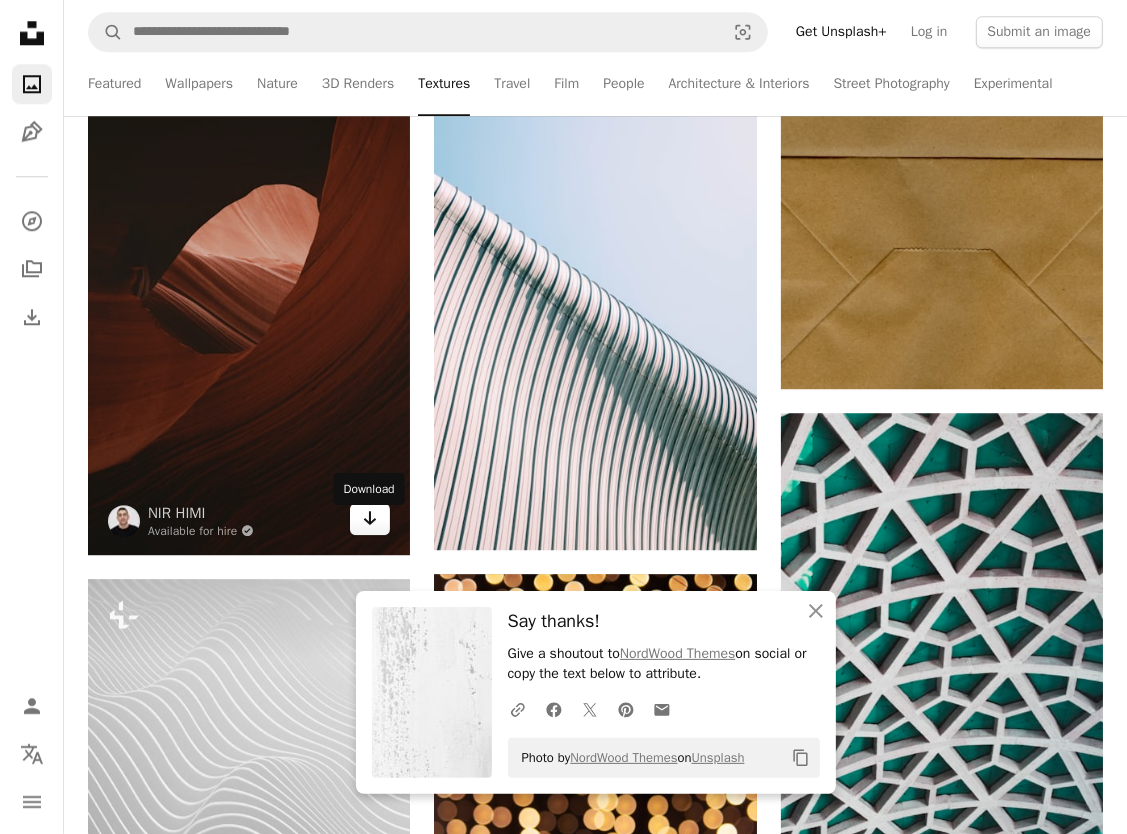 click on "Arrow pointing down" 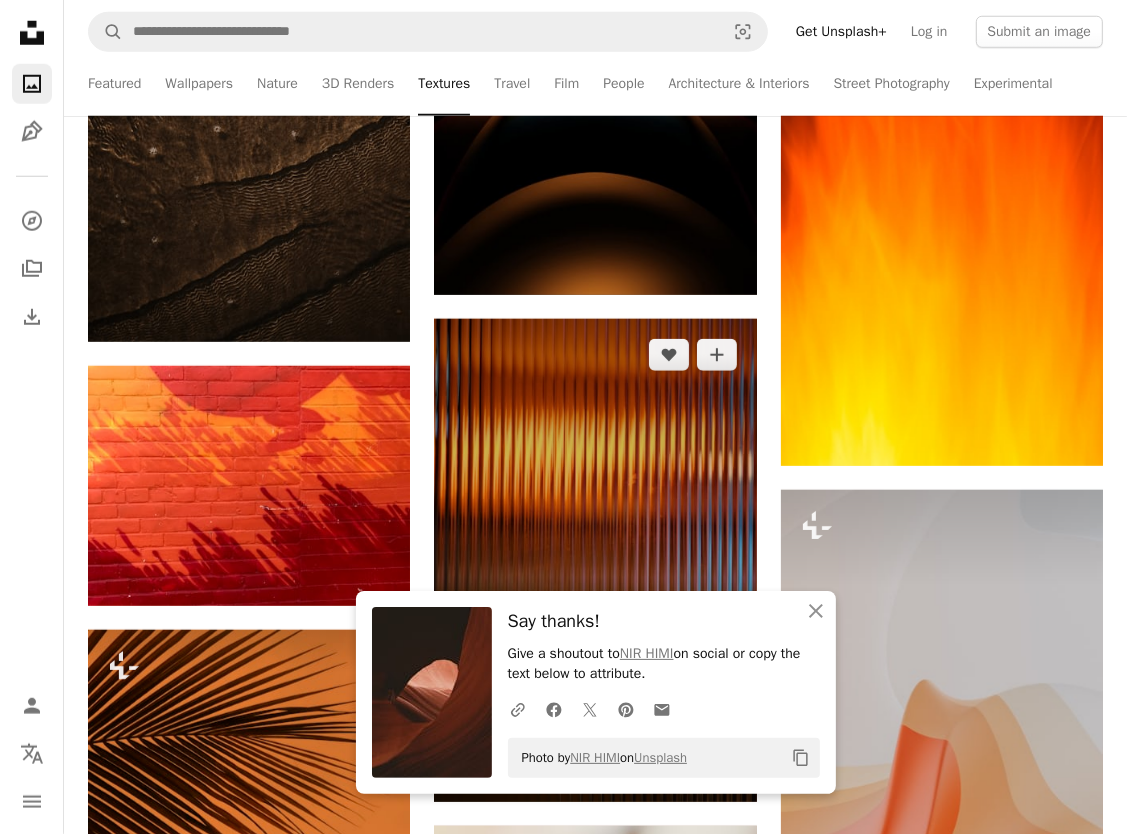 scroll, scrollTop: 1100, scrollLeft: 0, axis: vertical 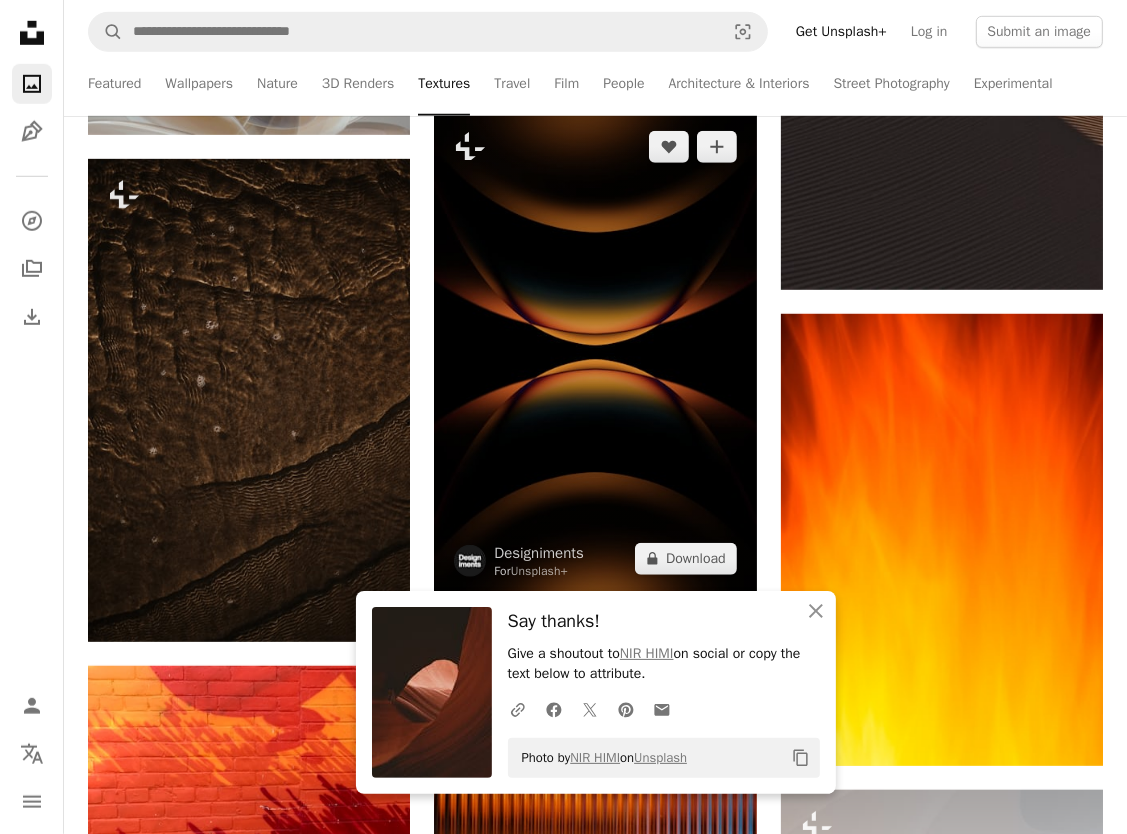 click at bounding box center [595, 352] 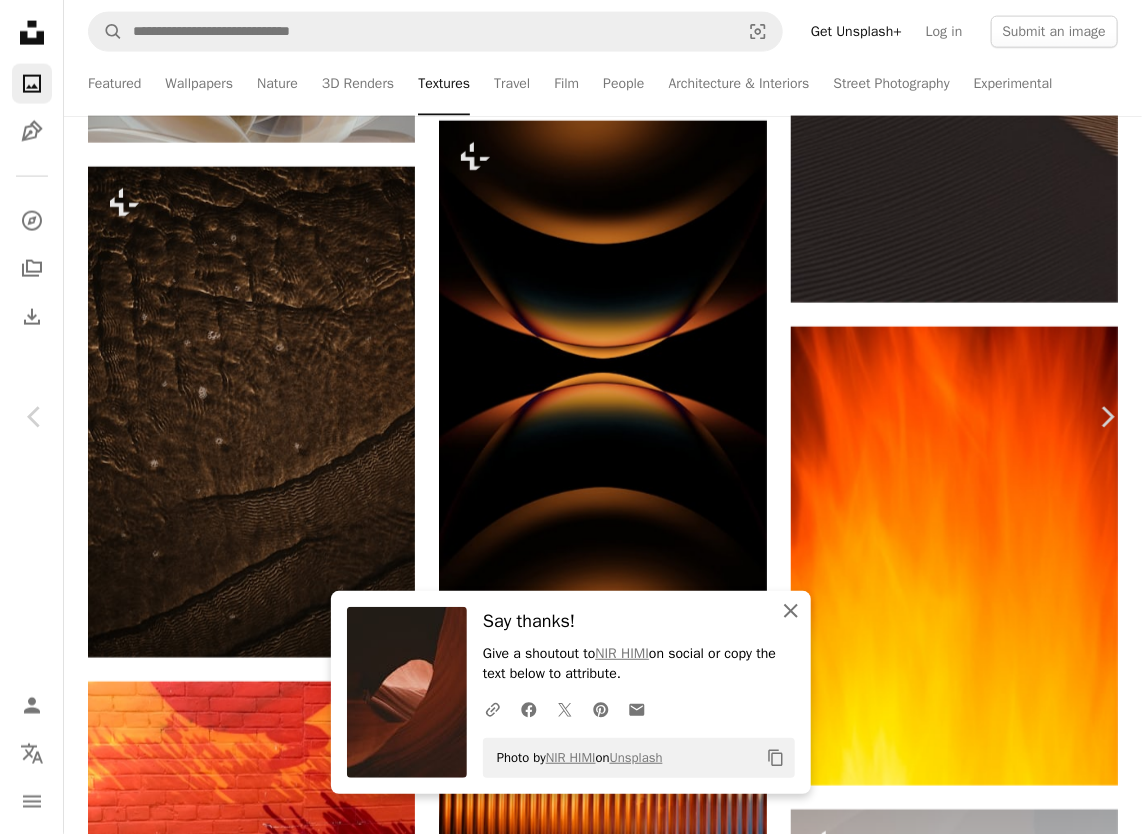 click on "An X shape" 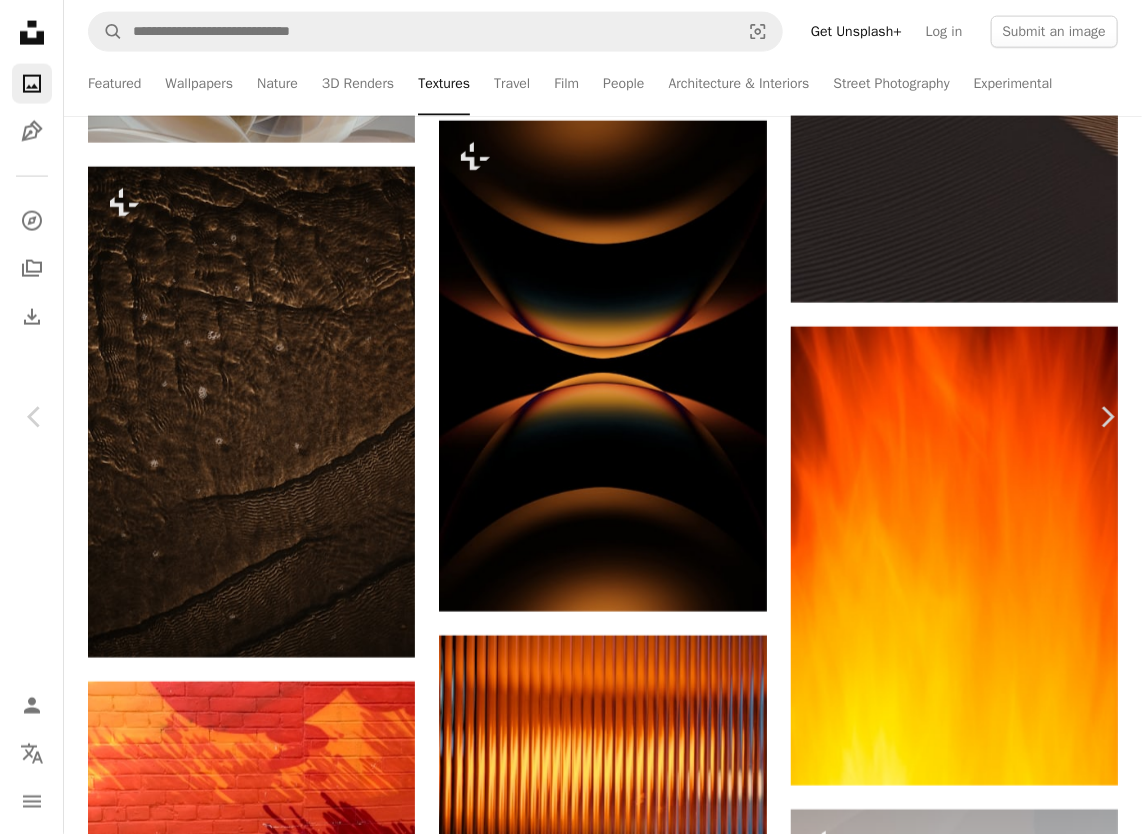 click on "An X shape Chevron left Chevron right Designiments For Unsplash+ A heart A plus sign Edit image   Plus sign for Unsplash+ A lock   Download Zoom in Featured in Photos , Textures , Wallpapers A forward-right arrow Share More Actions A map marker [CITY], [COUNTRY] Calendar outlined Published on  October 24, 2022 Safety Licensed under the  Unsplash+ License wallpaper background abstract texture pattern orange digital image wallpapers render backgrounds brazil Free images From this series Chevron right Plus sign for Unsplash+ Plus sign for Unsplash+ Plus sign for Unsplash+ Plus sign for Unsplash+ Plus sign for Unsplash+ Plus sign for Unsplash+ Plus sign for Unsplash+ Plus sign for Unsplash+ Plus sign for Unsplash+ Plus sign for Unsplash+ Related images Plus sign for Unsplash+ A heart A plus sign Designiments For Unsplash+ A lock   Download Plus sign for Unsplash+ A heart A plus sign Designiments For Unsplash+ A lock   Download Plus sign for Unsplash+ A heart A plus sign Designiments For Unsplash+ A lock" at bounding box center [571, 70892] 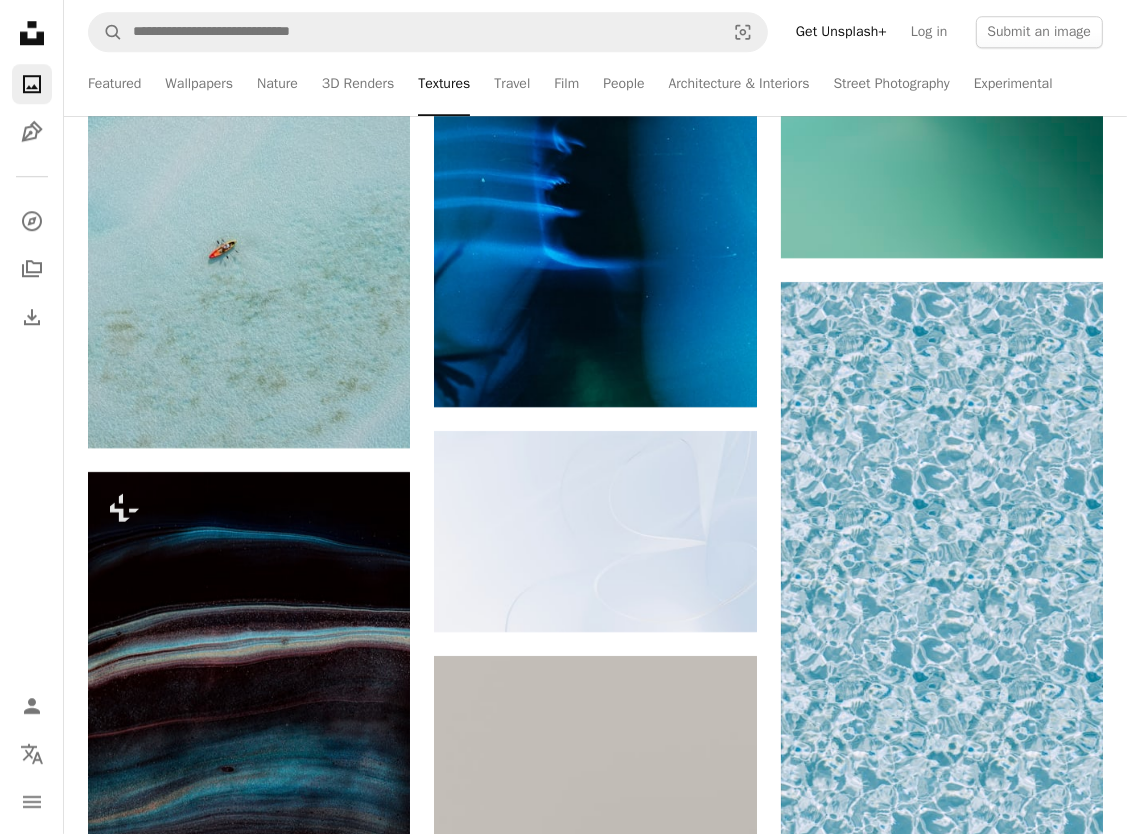scroll, scrollTop: 4200, scrollLeft: 0, axis: vertical 